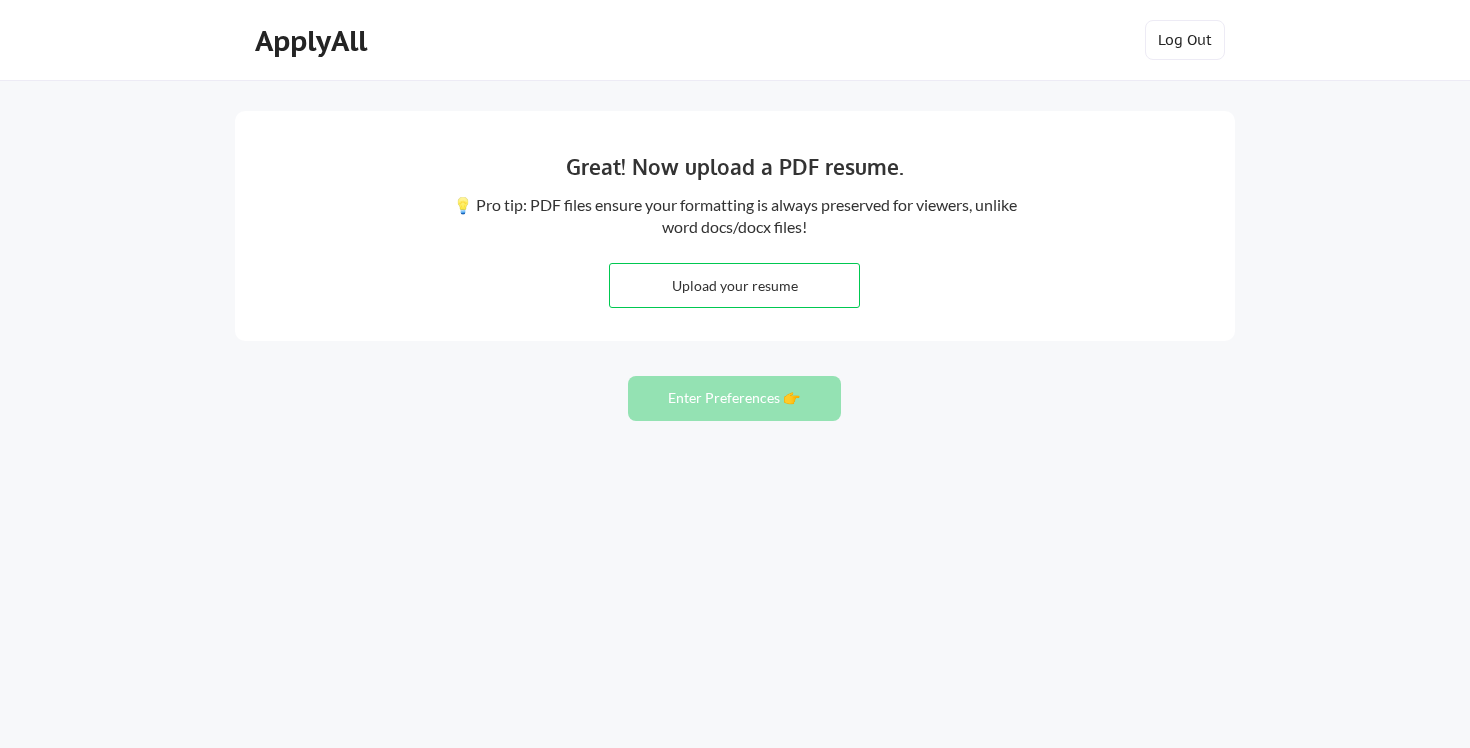 scroll, scrollTop: 0, scrollLeft: 0, axis: both 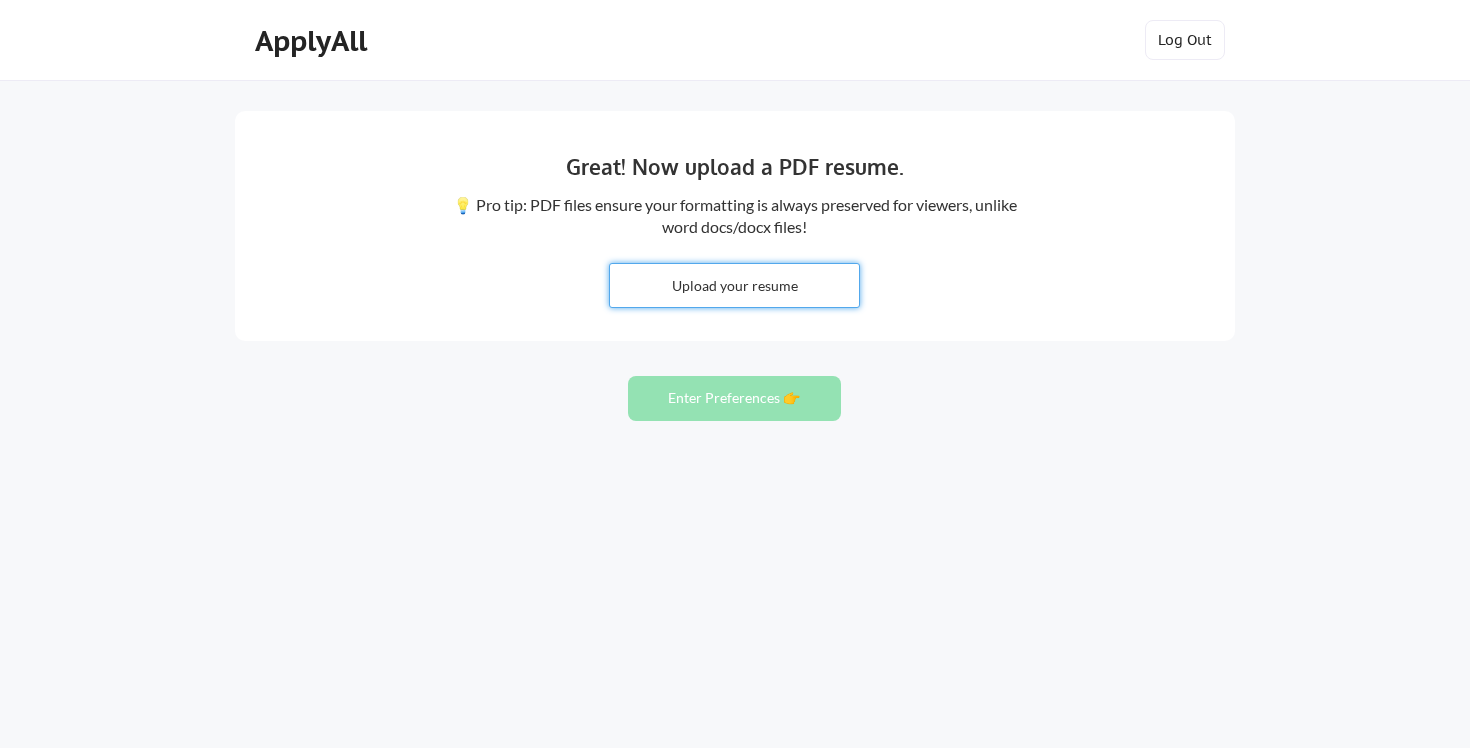 click at bounding box center [734, 285] 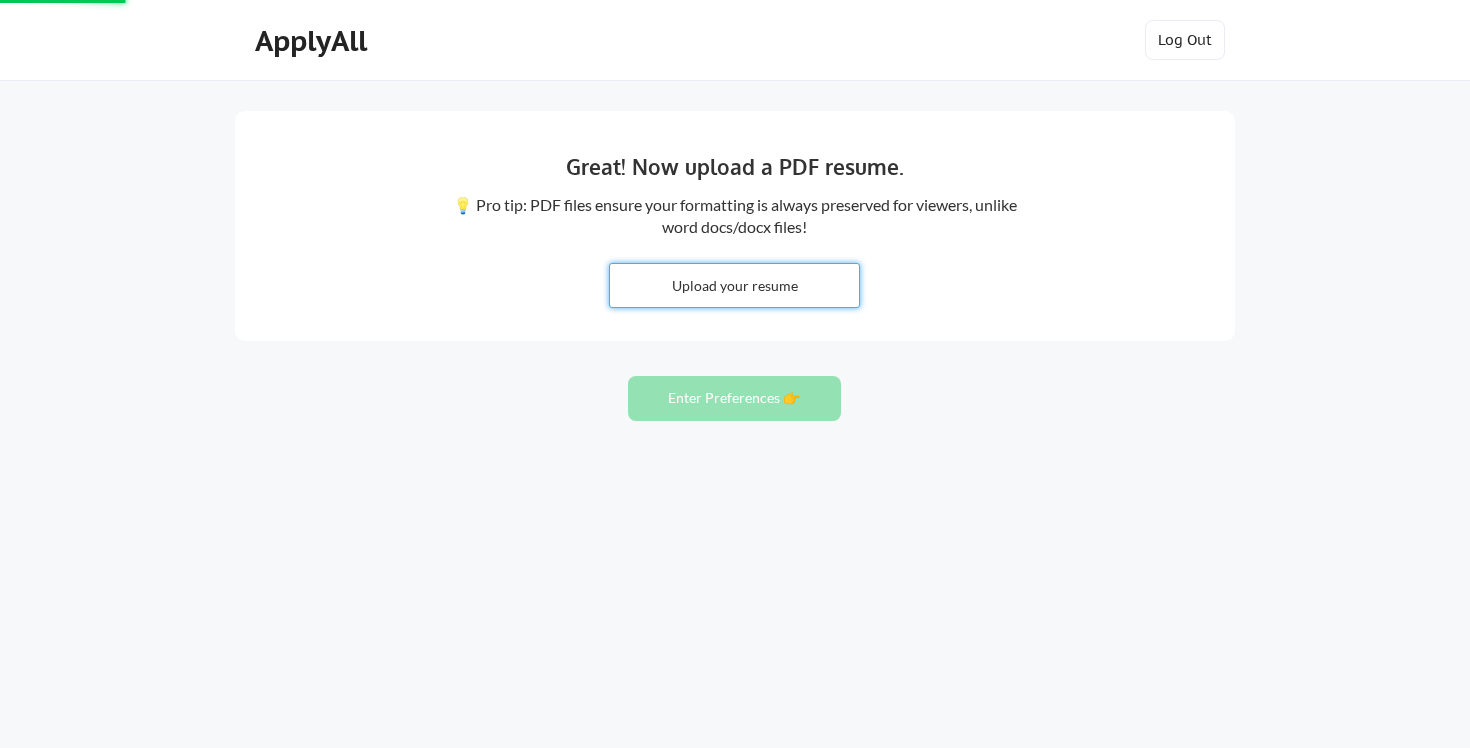 type 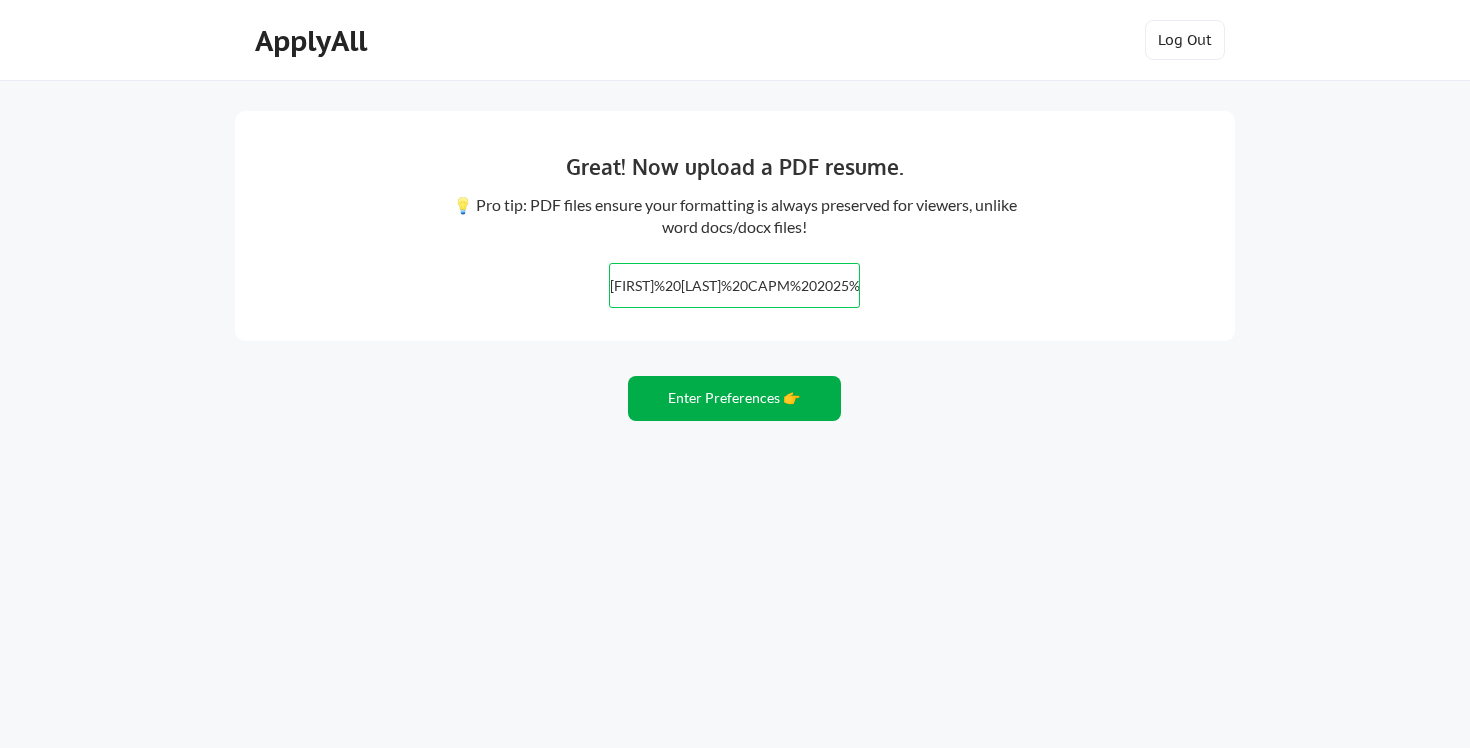 click on "Enter Preferences  👉" at bounding box center (734, 398) 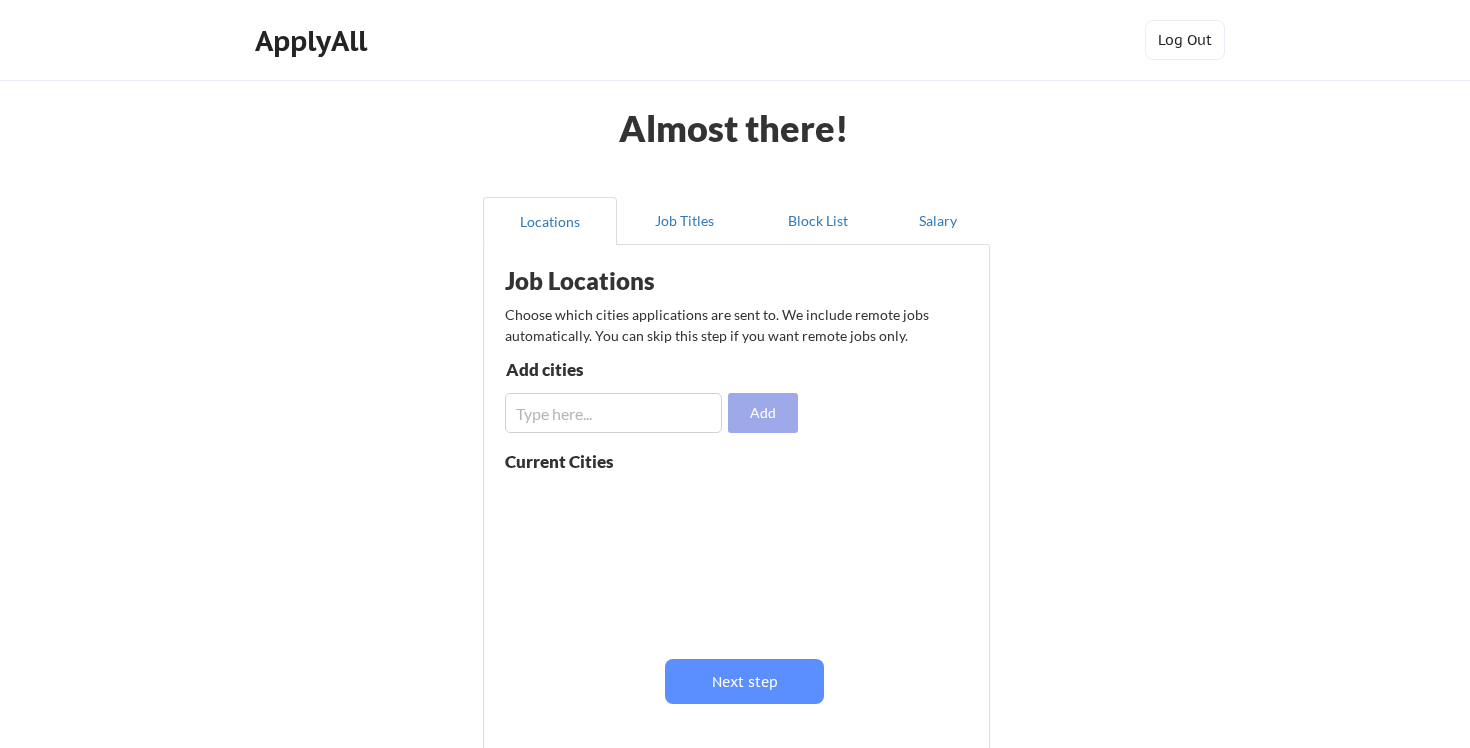 scroll, scrollTop: 0, scrollLeft: 0, axis: both 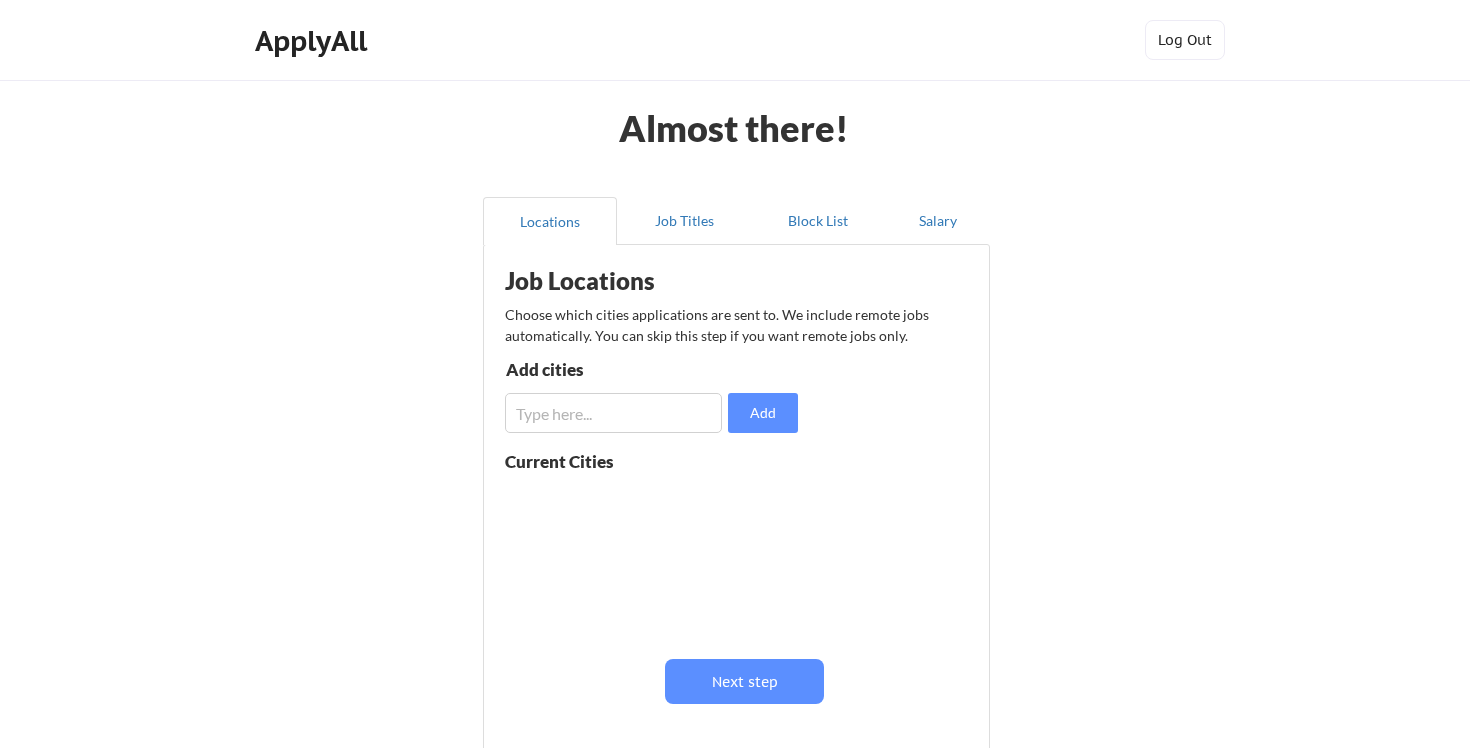 click at bounding box center (613, 413) 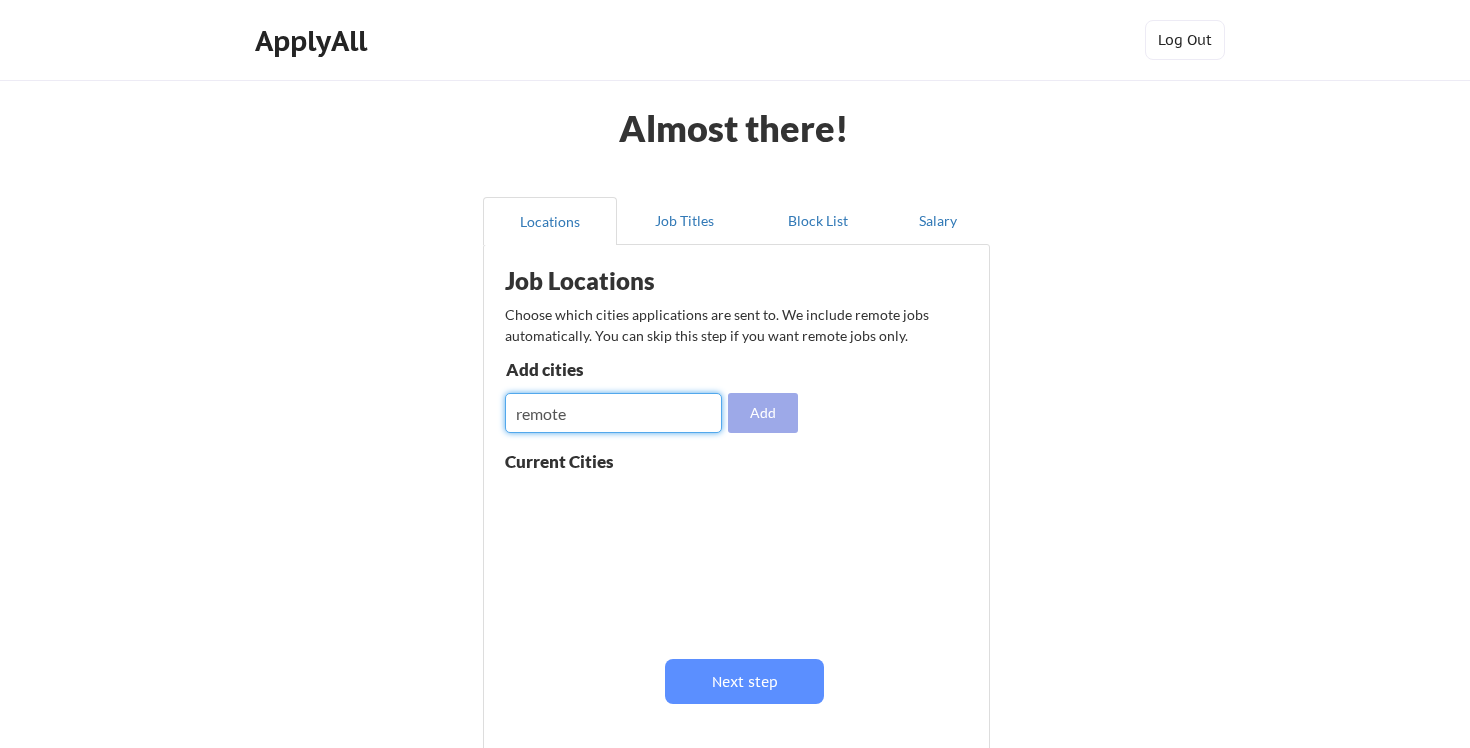 type on "remote" 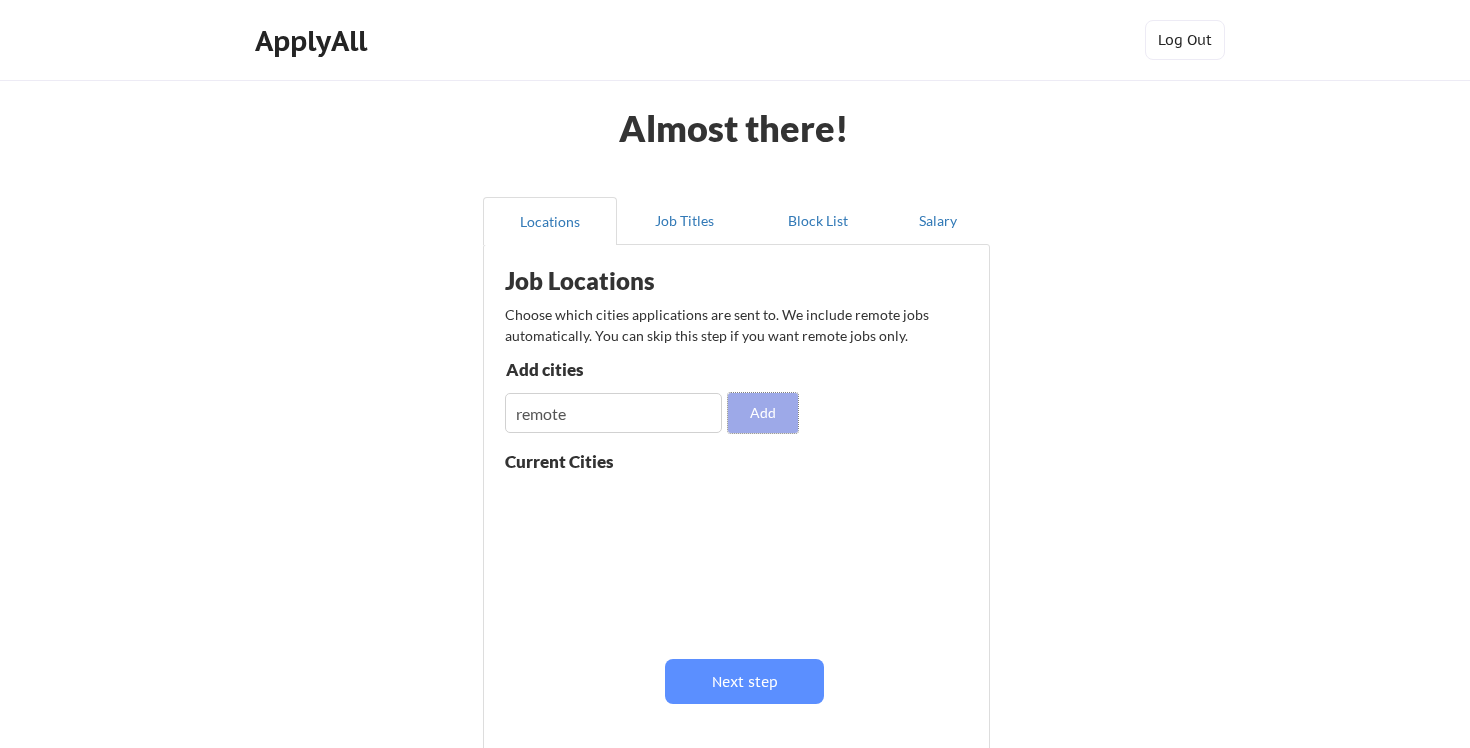 click on "Add" at bounding box center [763, 413] 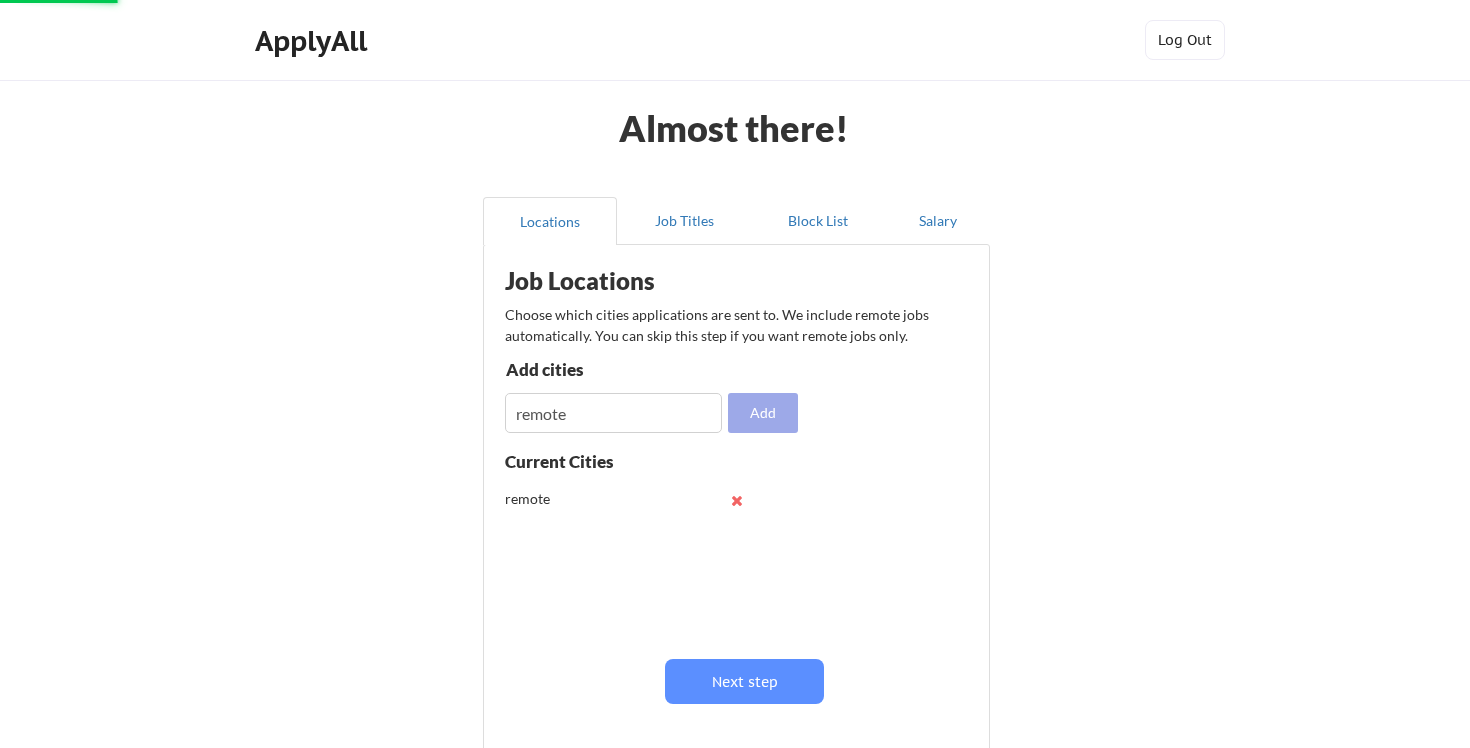 type 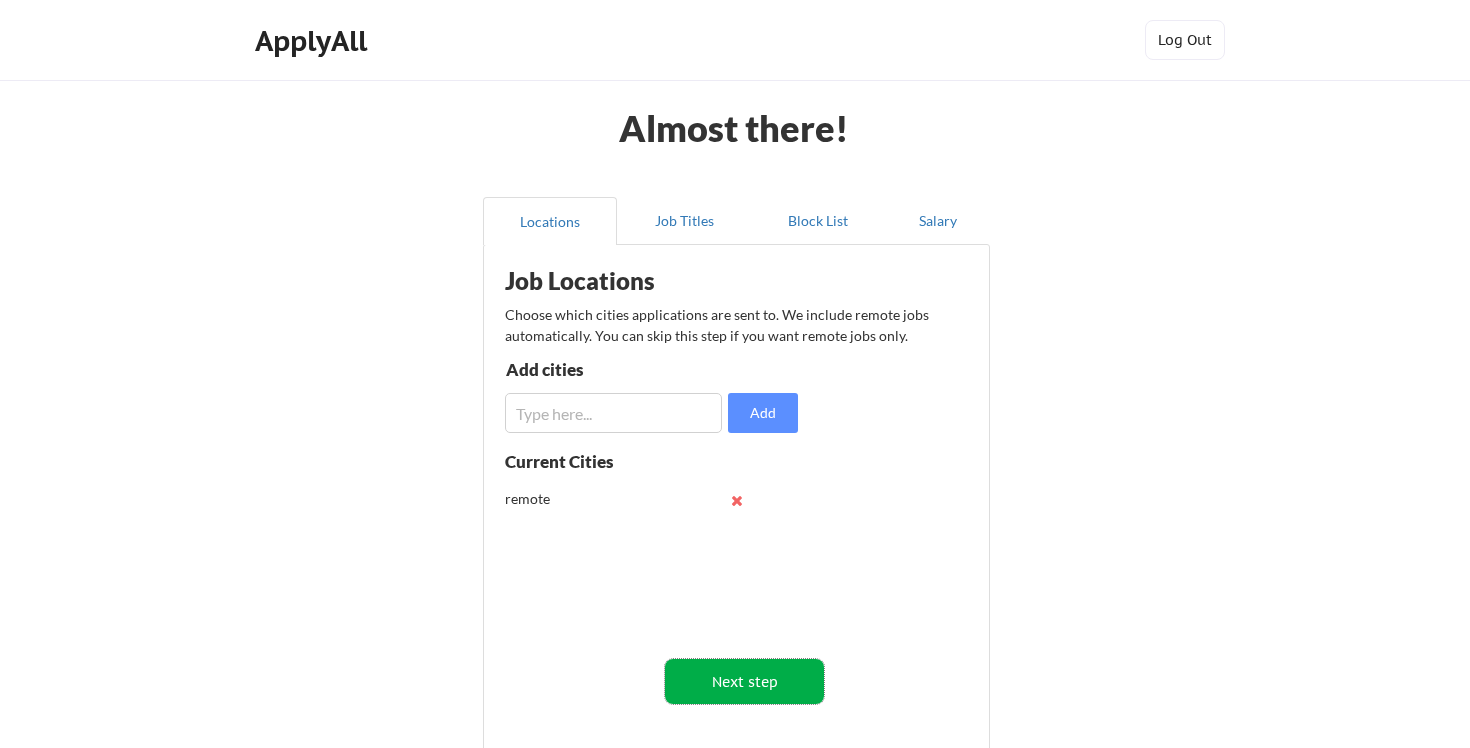 click on "Next step" at bounding box center (744, 681) 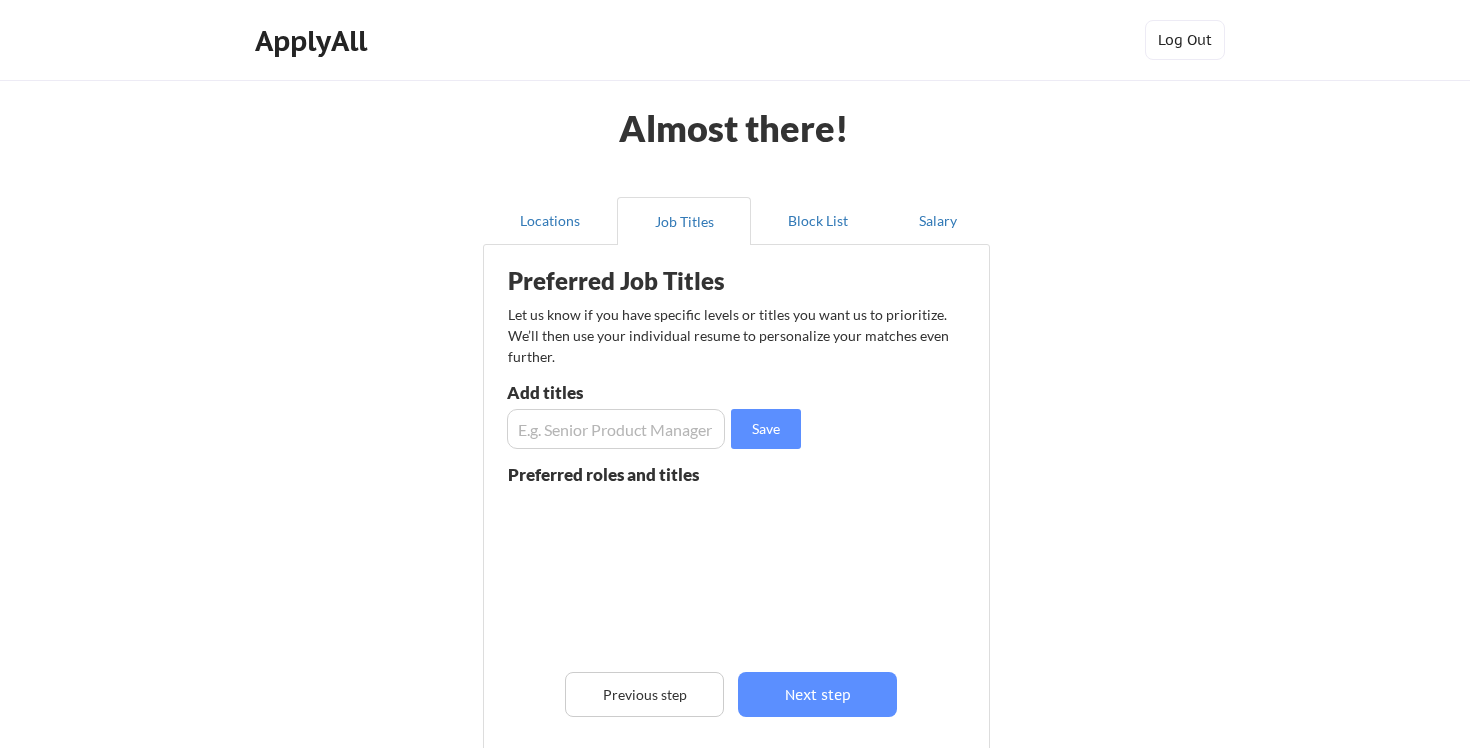 click at bounding box center [616, 429] 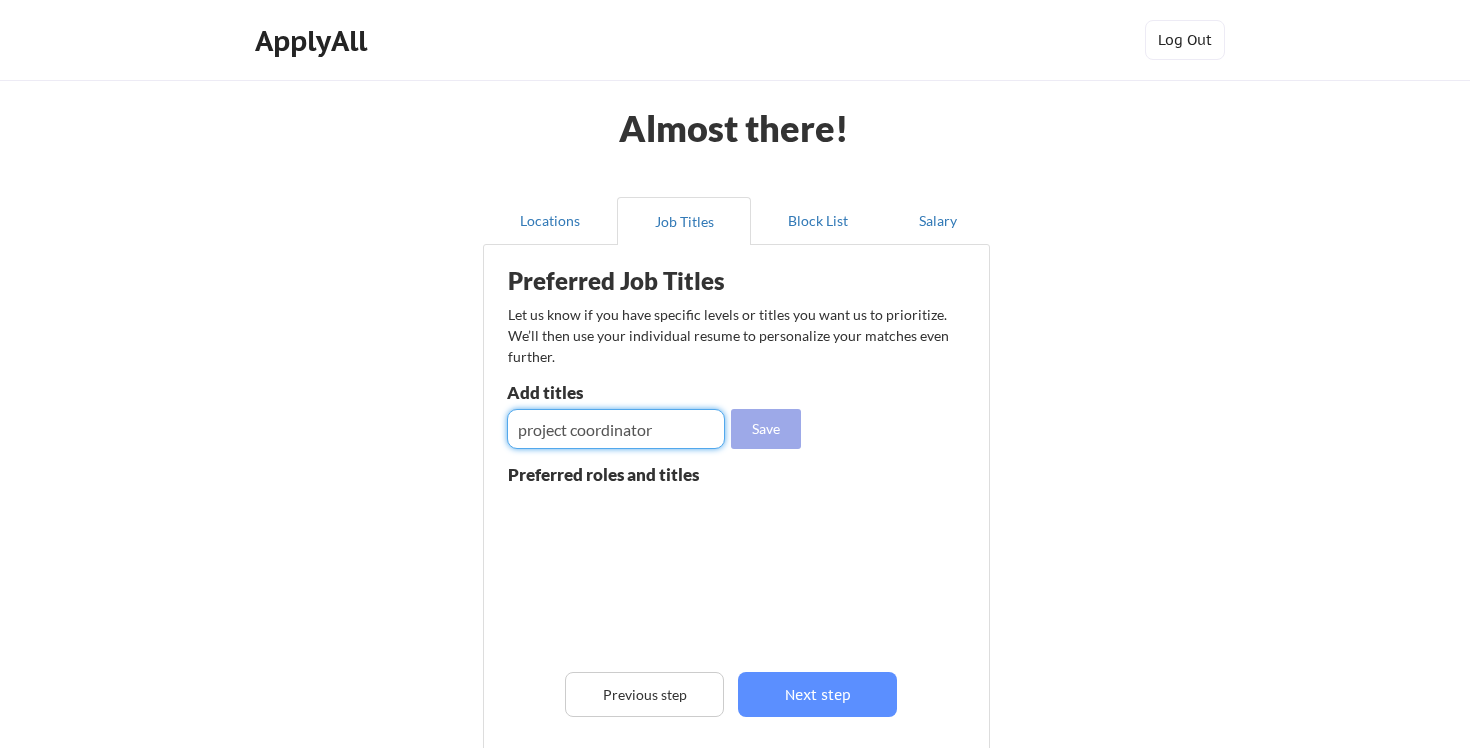 type on "project coordinator" 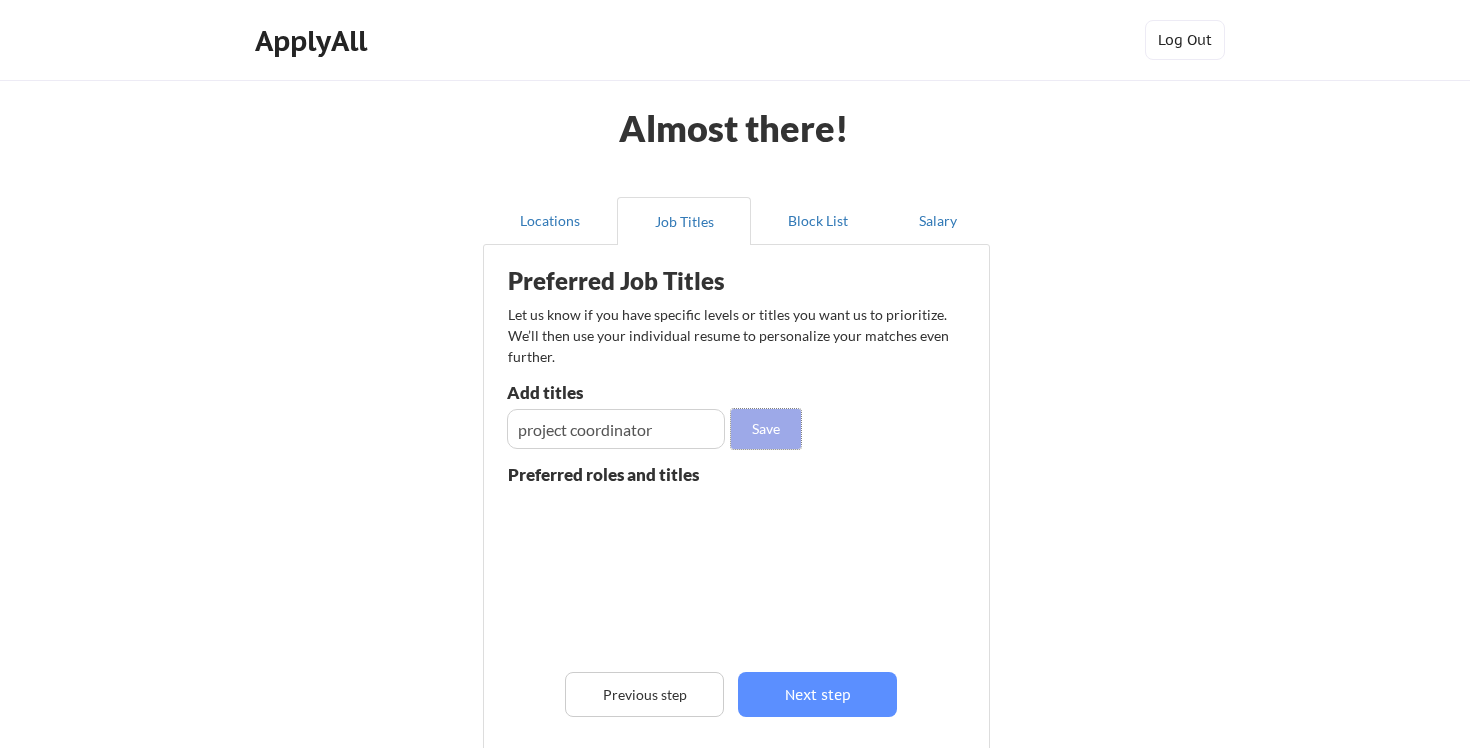 click on "Save" at bounding box center [766, 429] 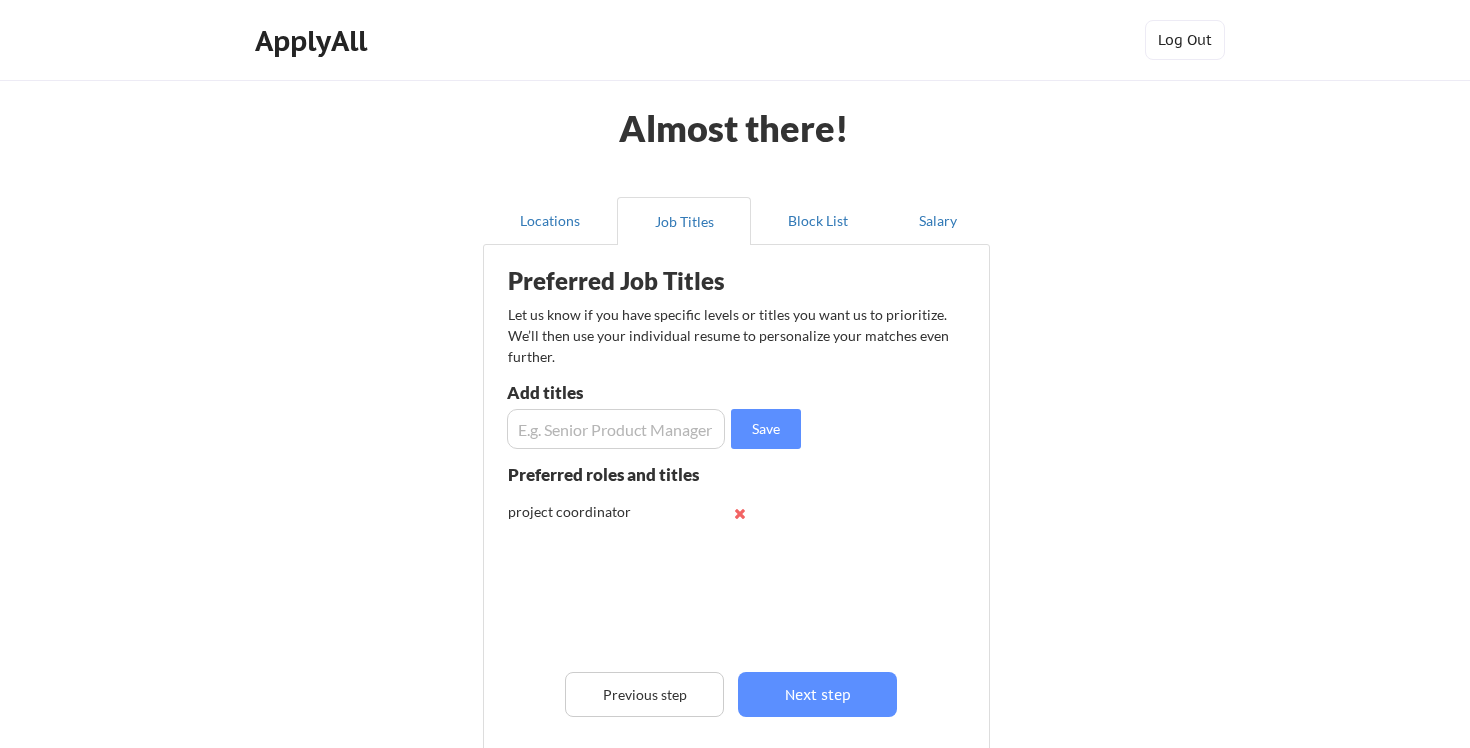 click at bounding box center (616, 429) 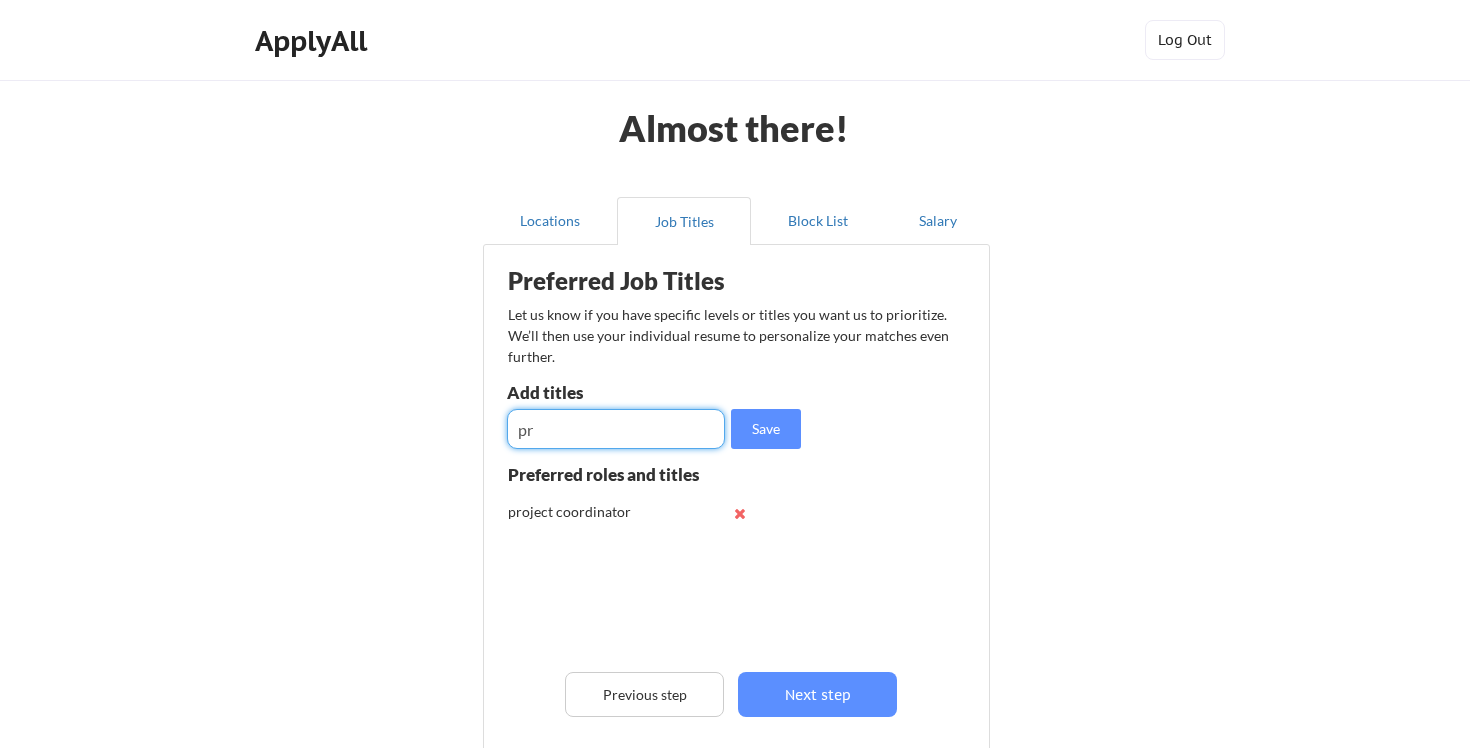 type on "p" 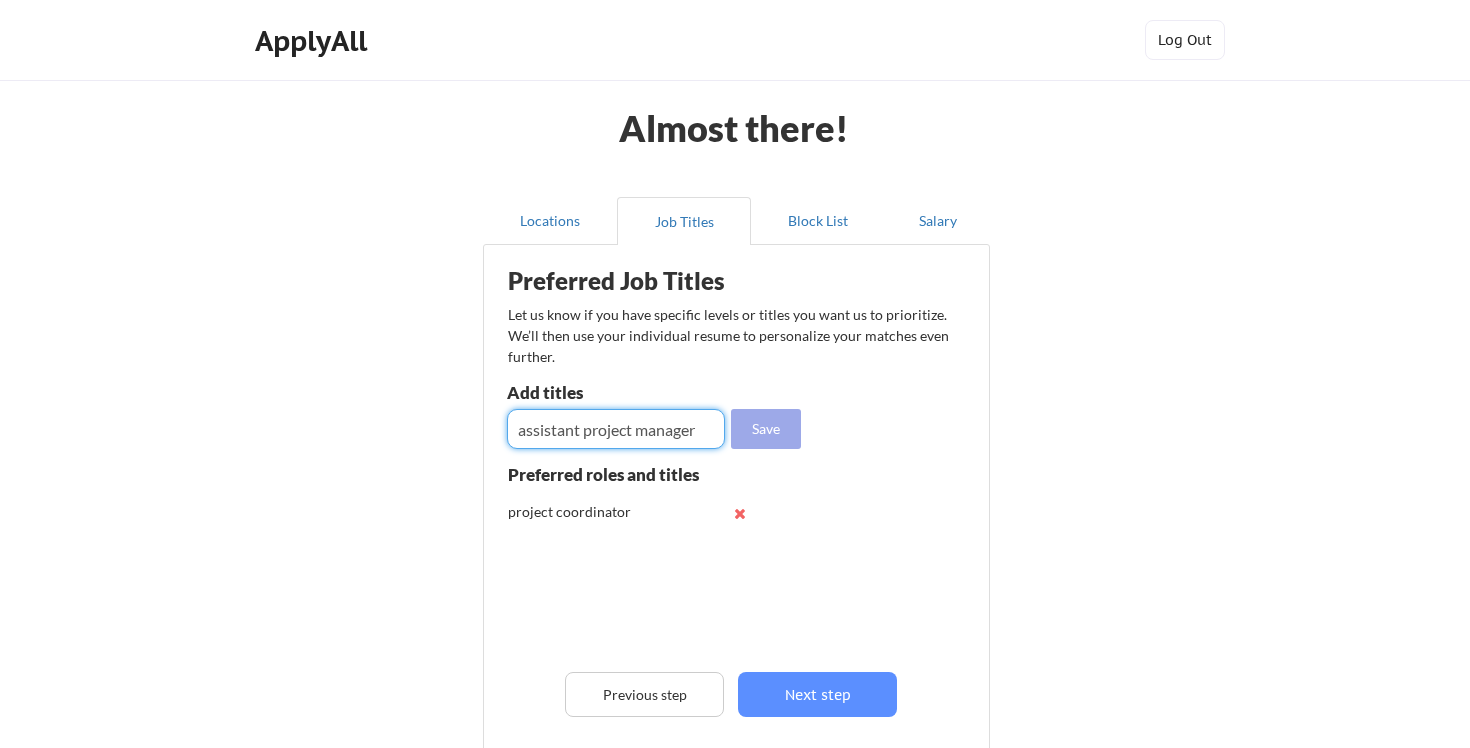 type on "assistant project manager" 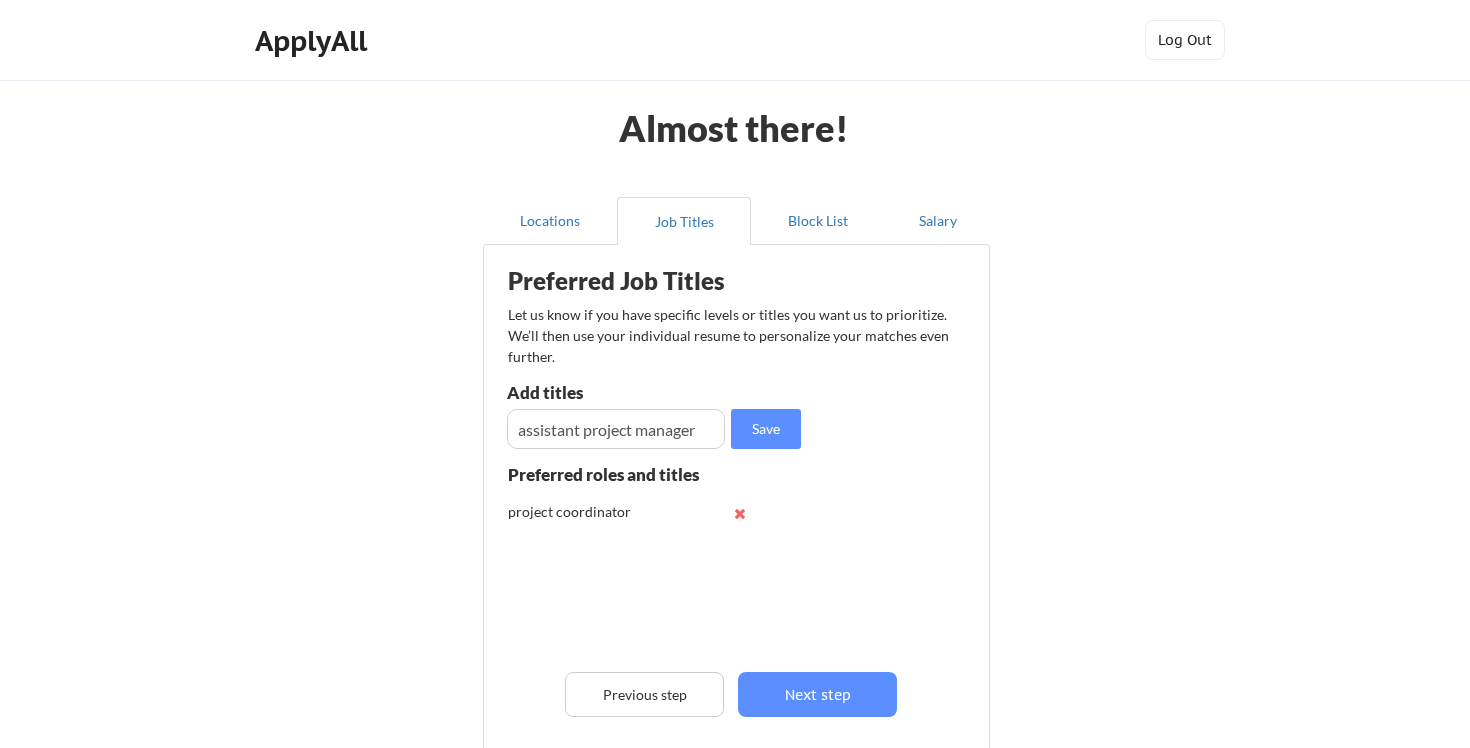 click on "Preferred Job Titles Let us know if you have specific levels or titles you want us to prioritize. We’ll then use your individual resume to personalize your matches even further.  Add titles Save Preferred roles and titles project coordinator Previous step Next step" at bounding box center [740, 533] 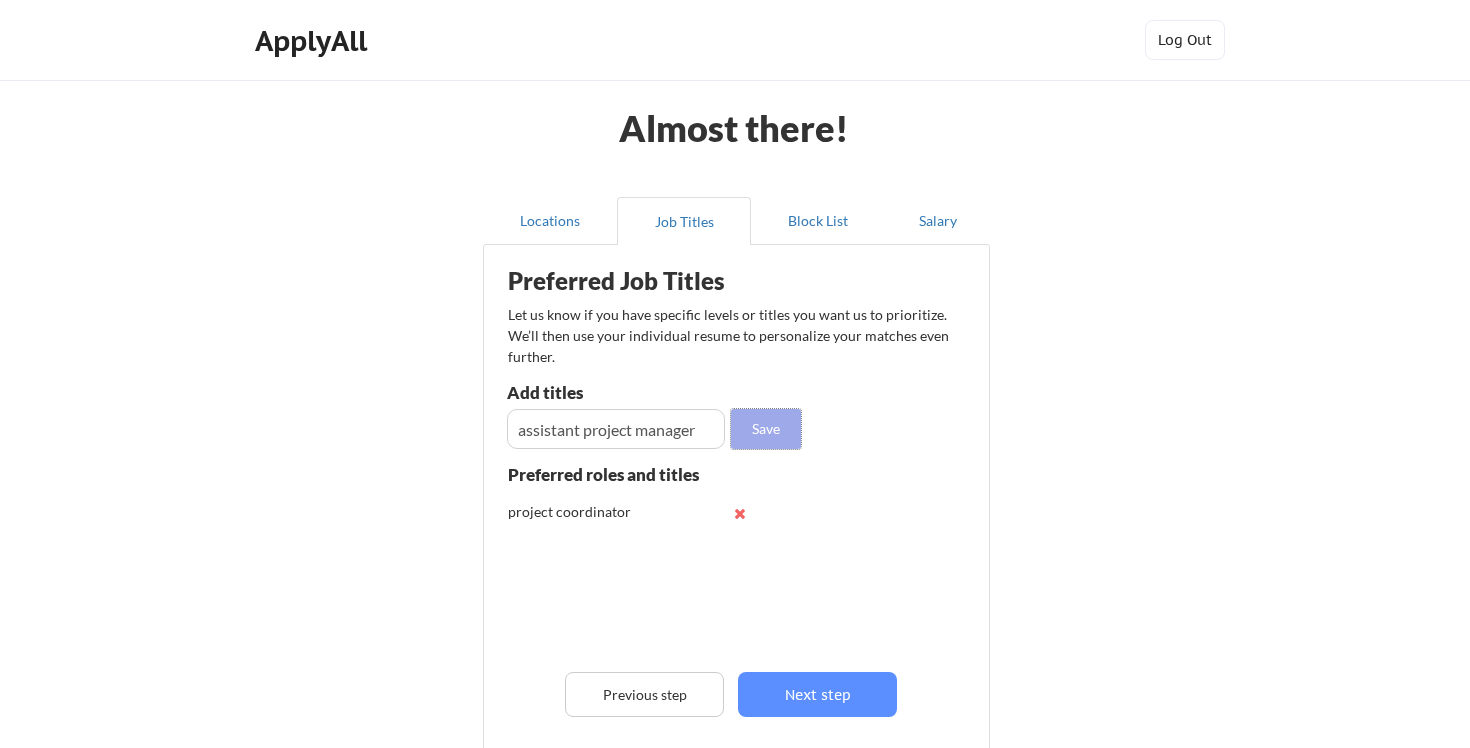 click on "Save" at bounding box center (766, 429) 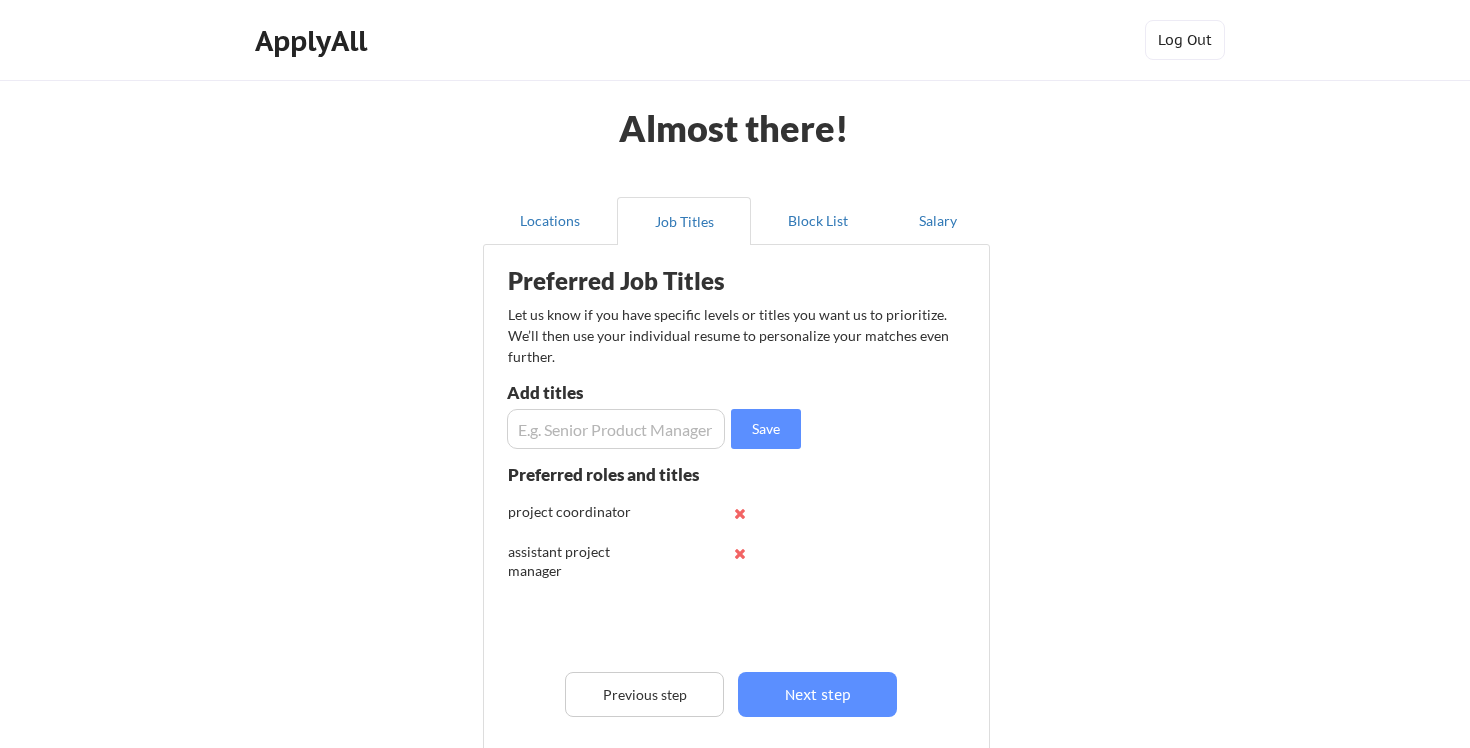 click at bounding box center [616, 429] 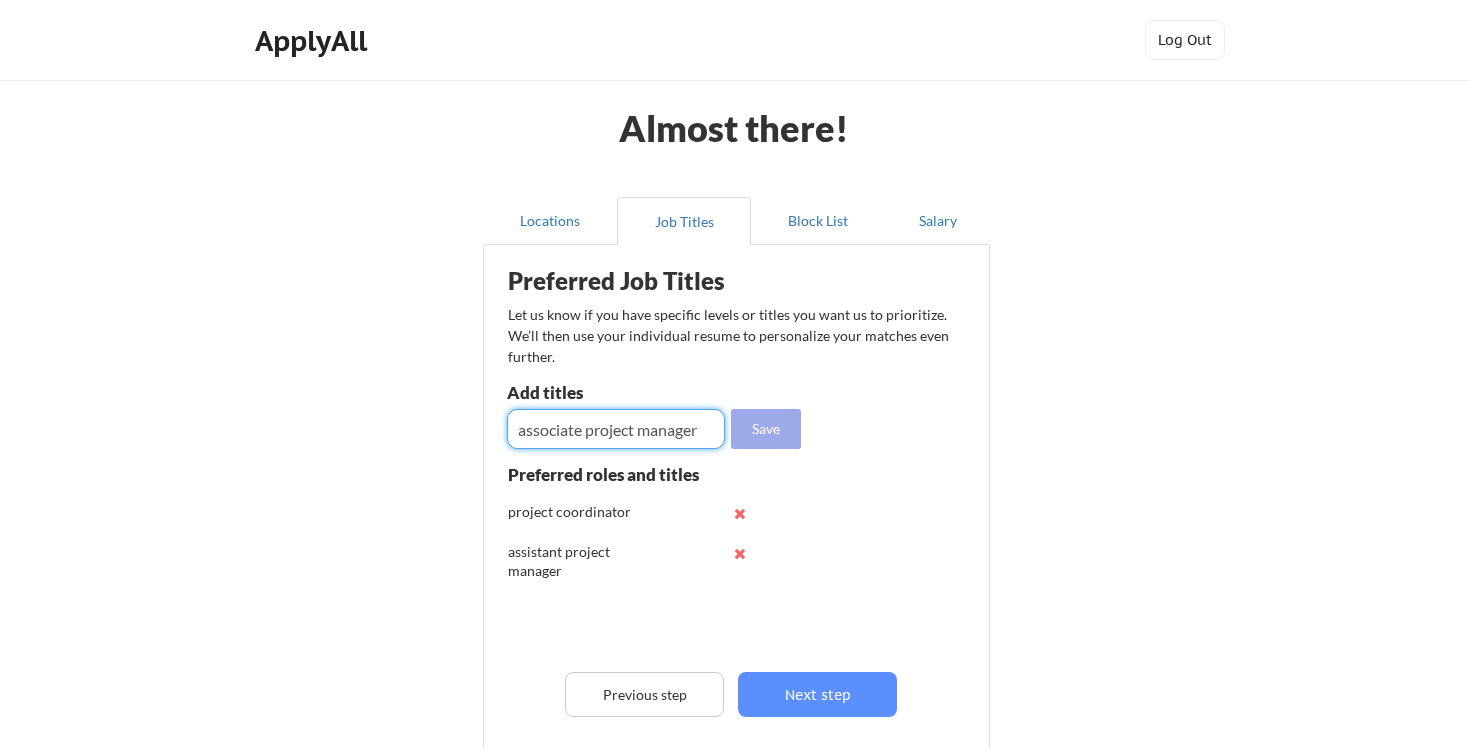 type on "associate project manager" 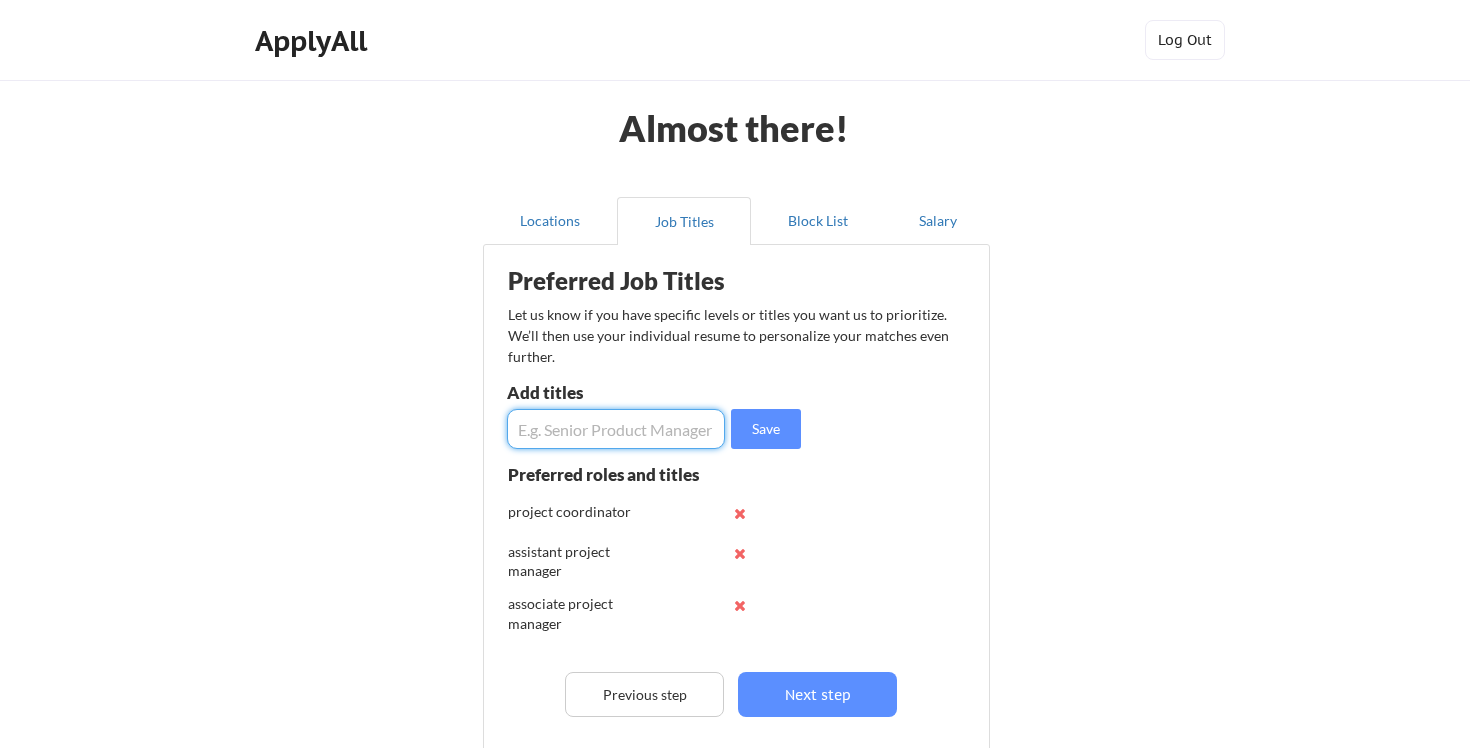click at bounding box center (616, 429) 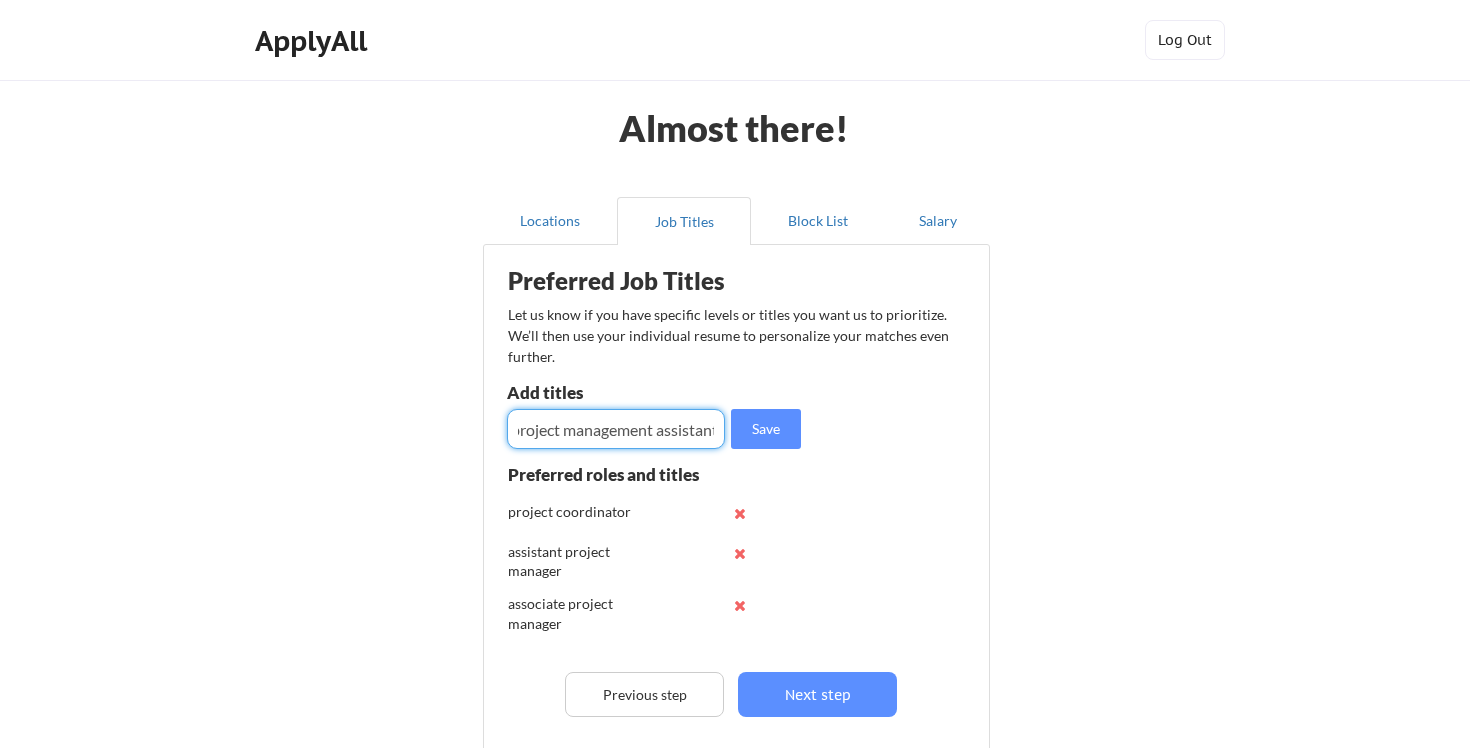 scroll, scrollTop: 0, scrollLeft: 13, axis: horizontal 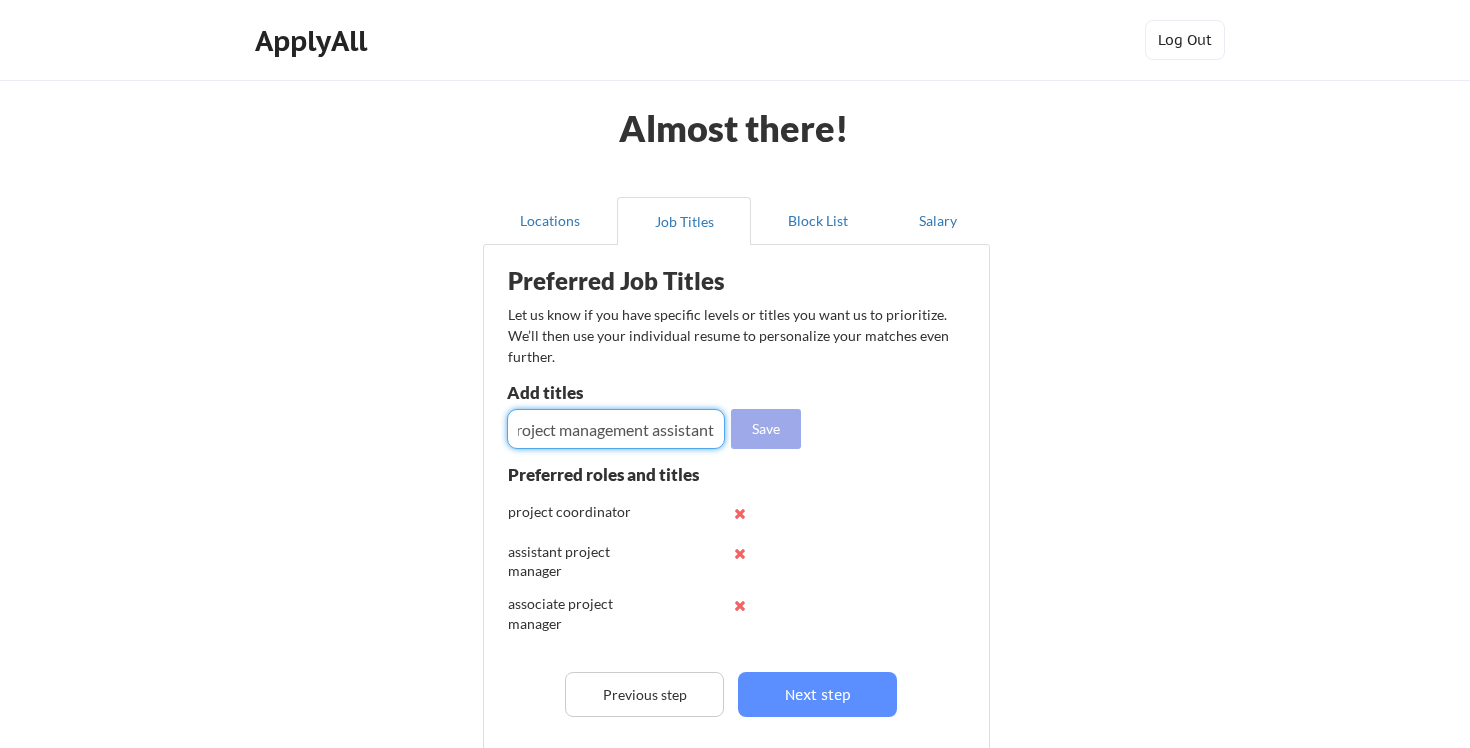 type on "project management assistant" 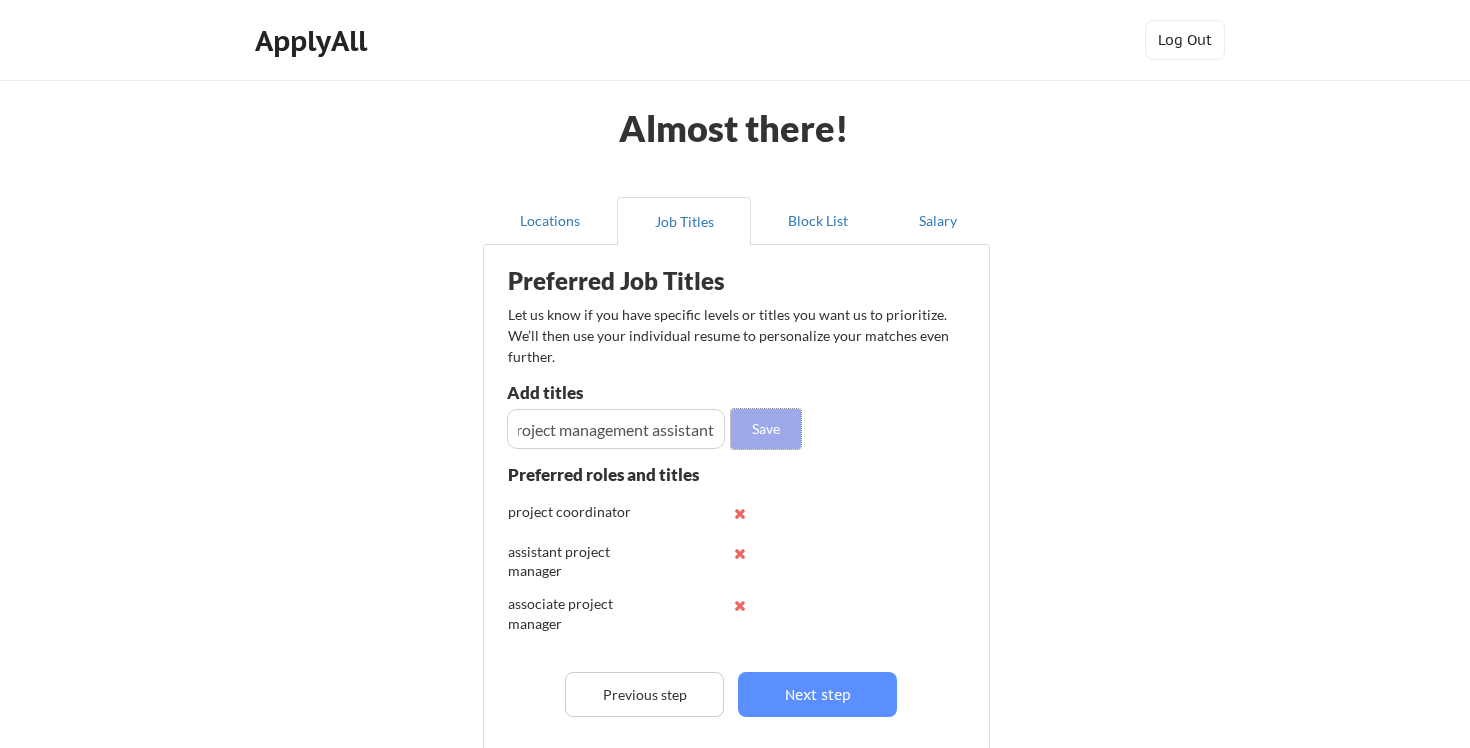 click on "Save" at bounding box center (766, 429) 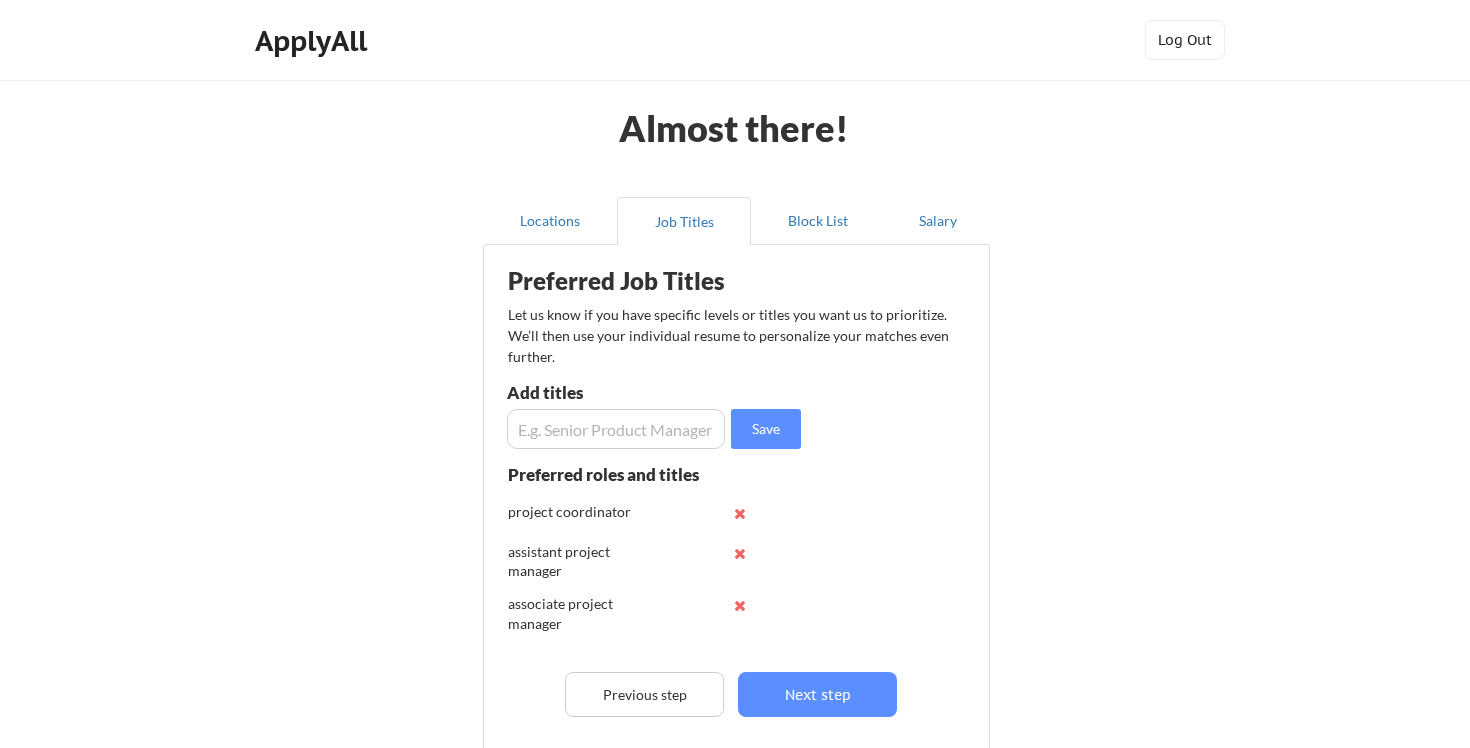 click at bounding box center [616, 429] 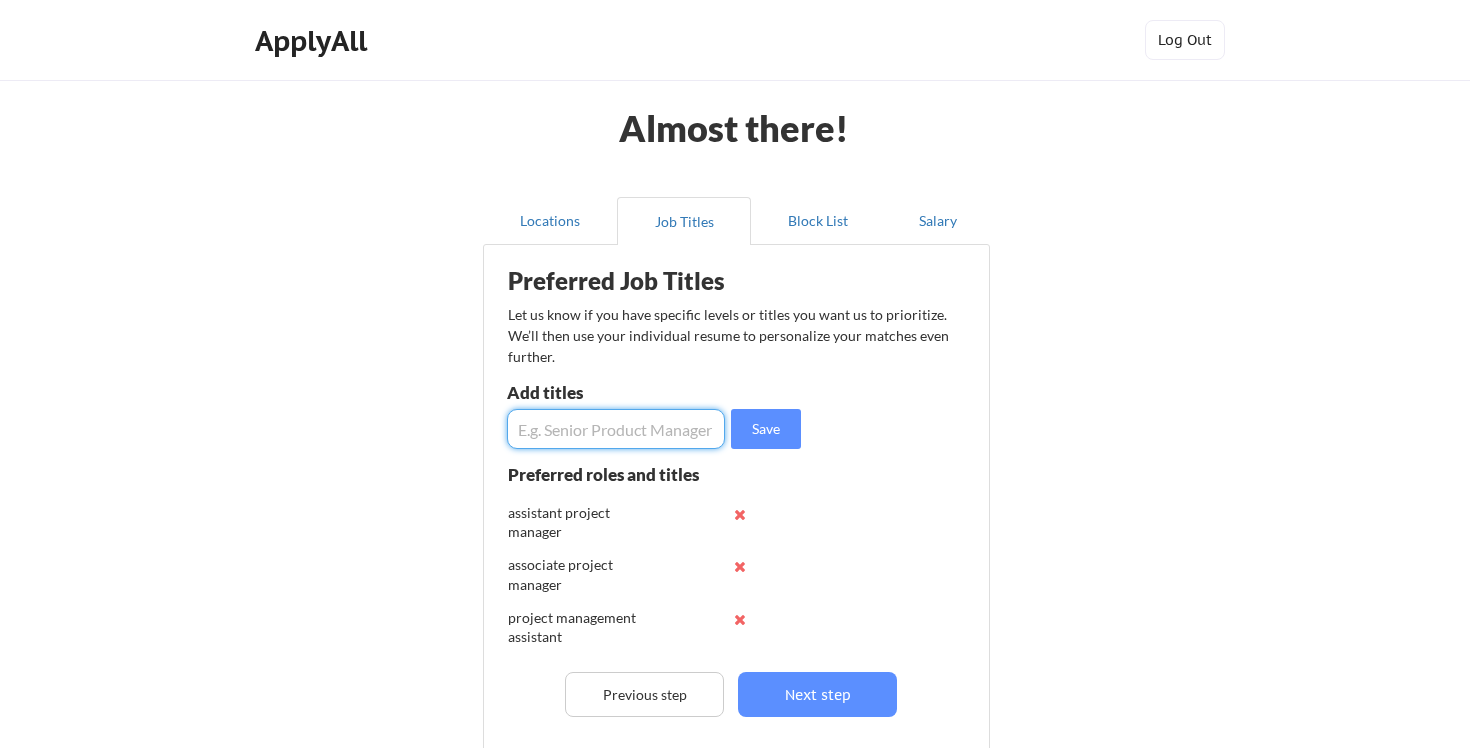 scroll, scrollTop: 0, scrollLeft: 0, axis: both 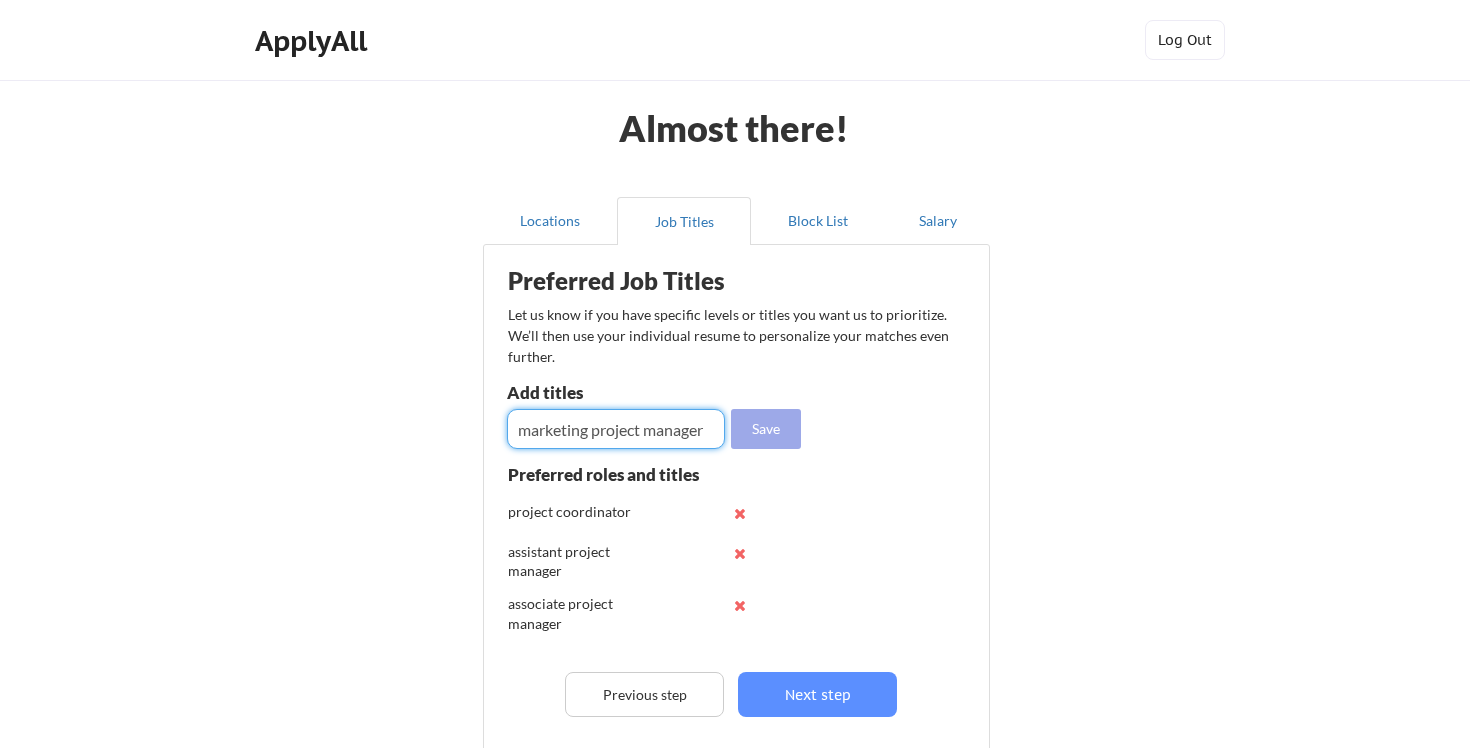type on "marketing project manager" 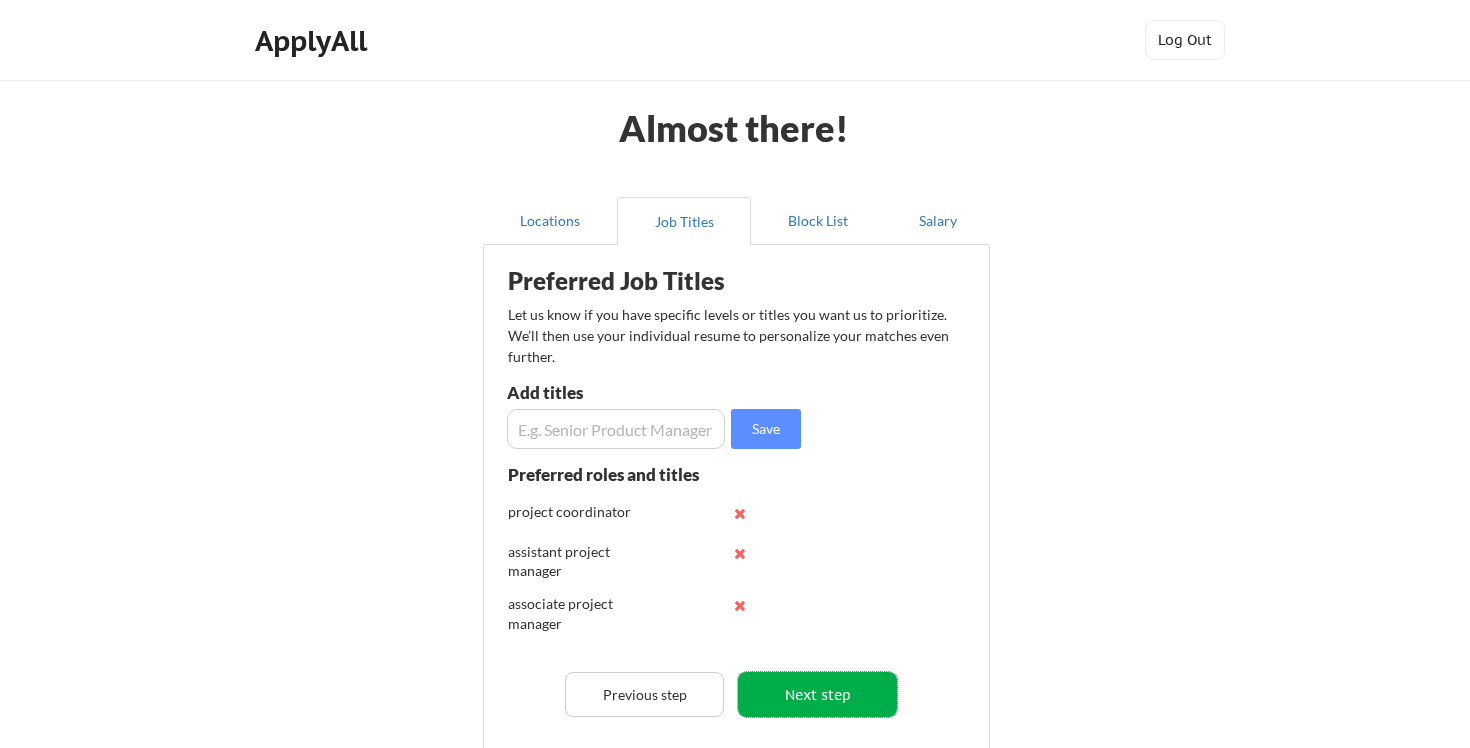click on "Next step" at bounding box center [817, 694] 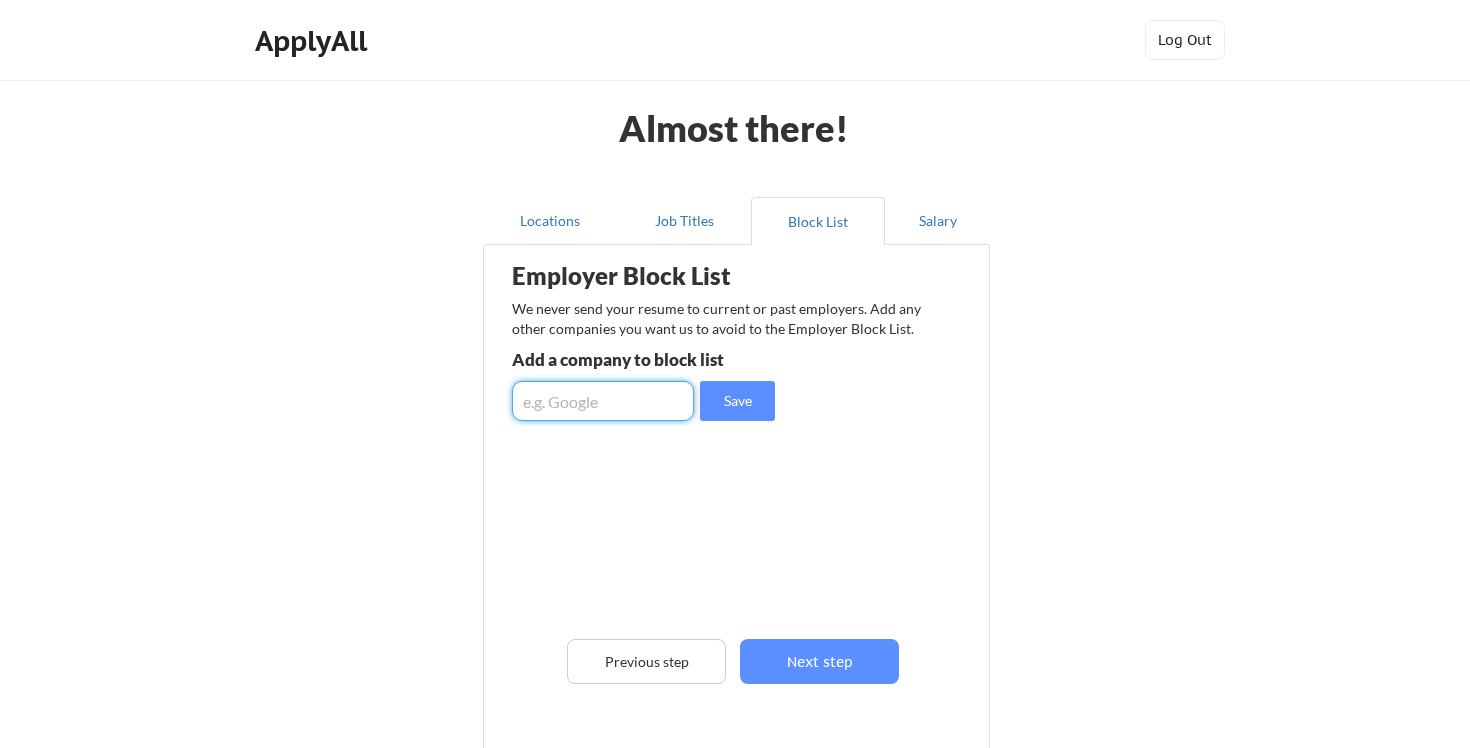 click at bounding box center [603, 401] 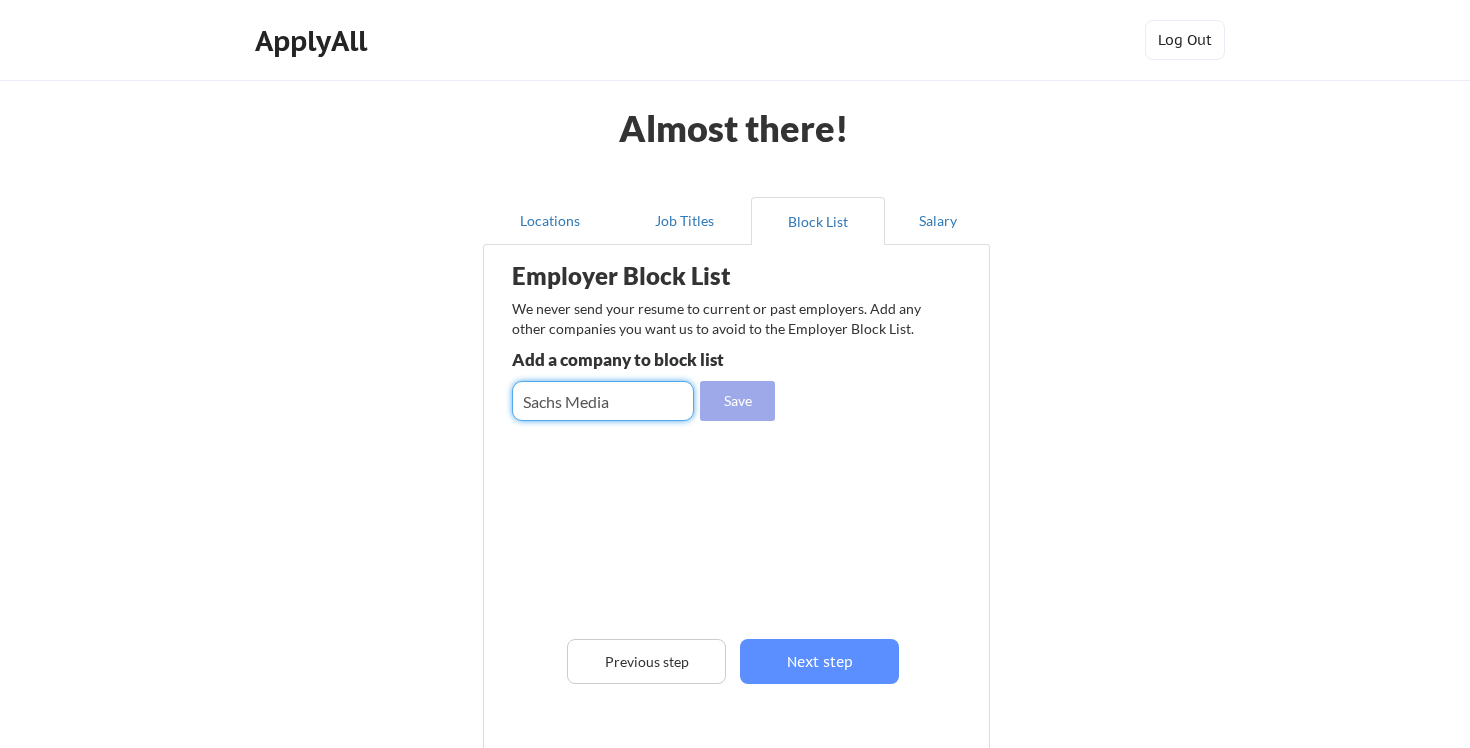 type on "Sachs Media" 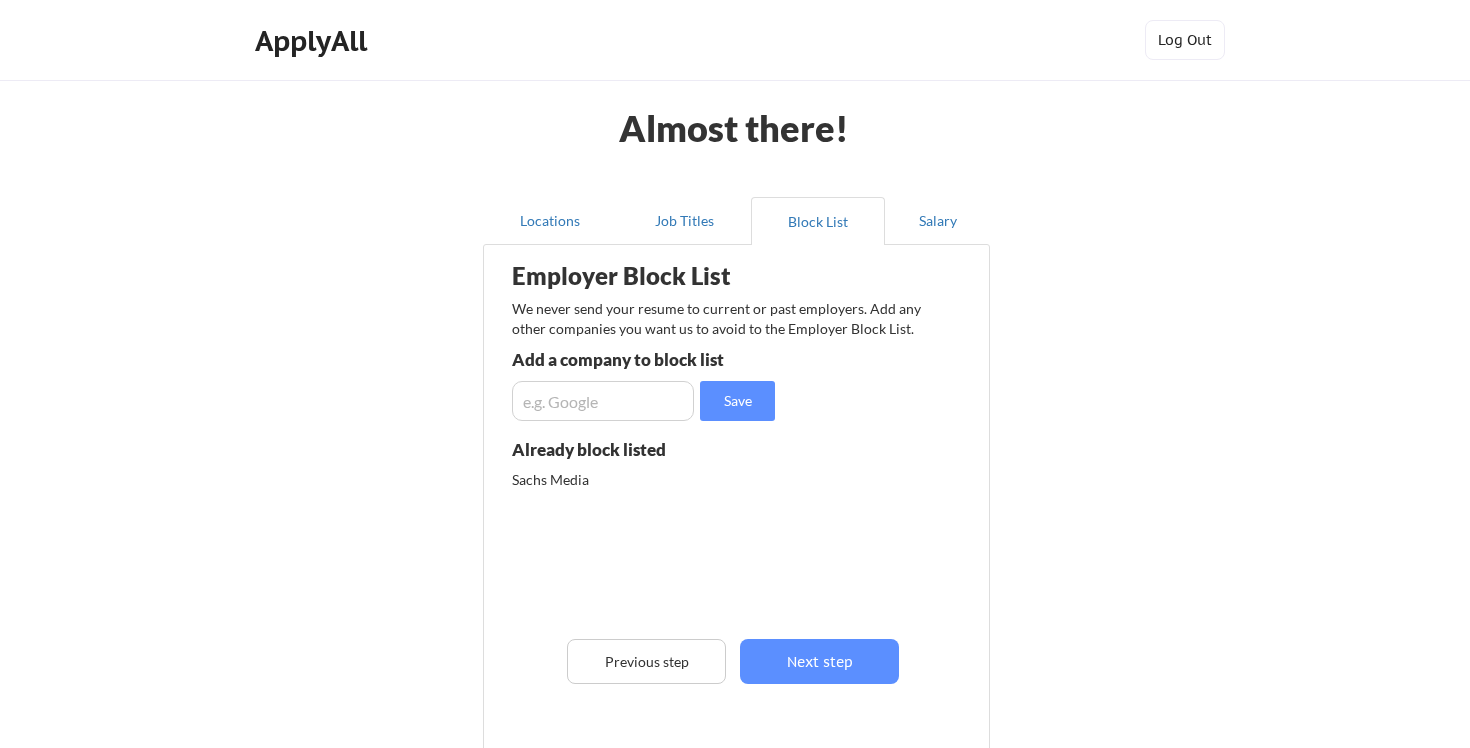 type 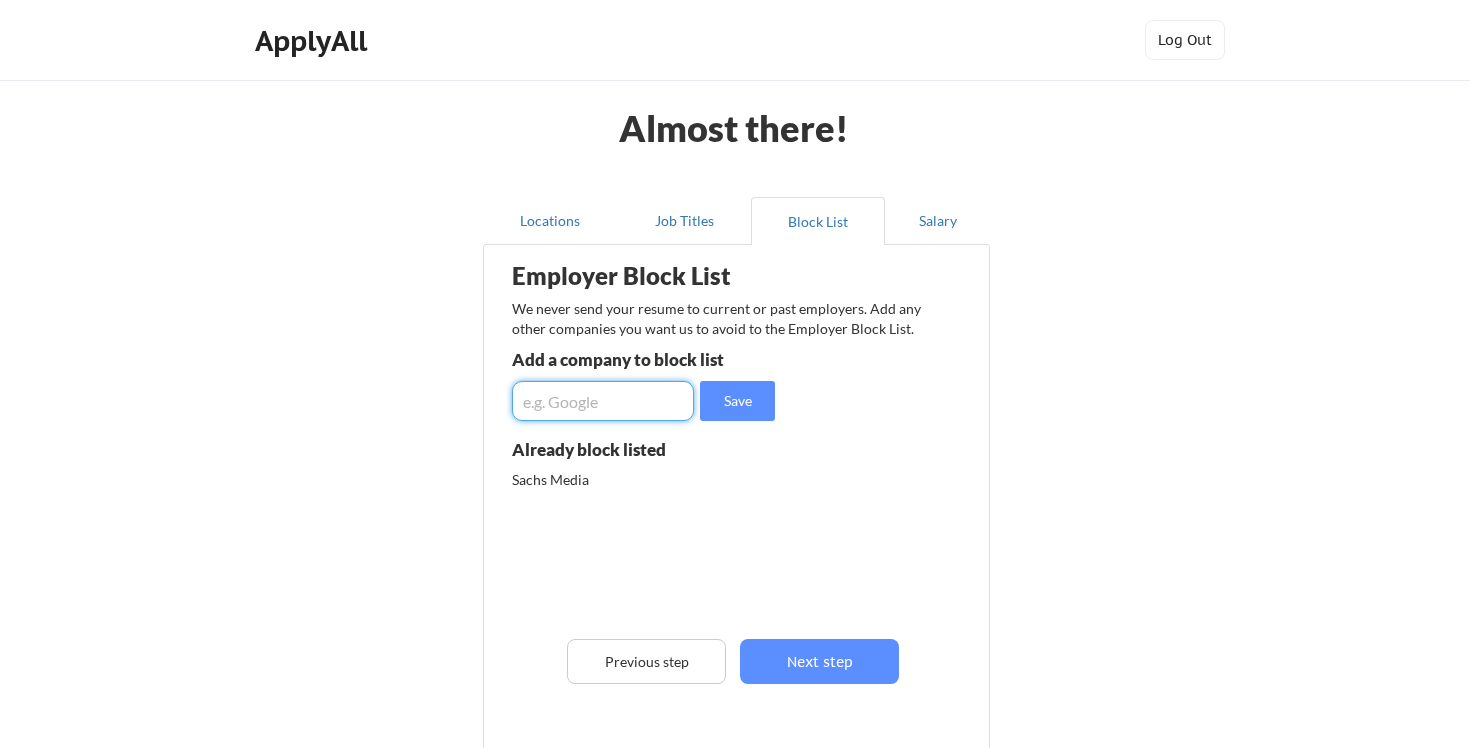 click at bounding box center [603, 401] 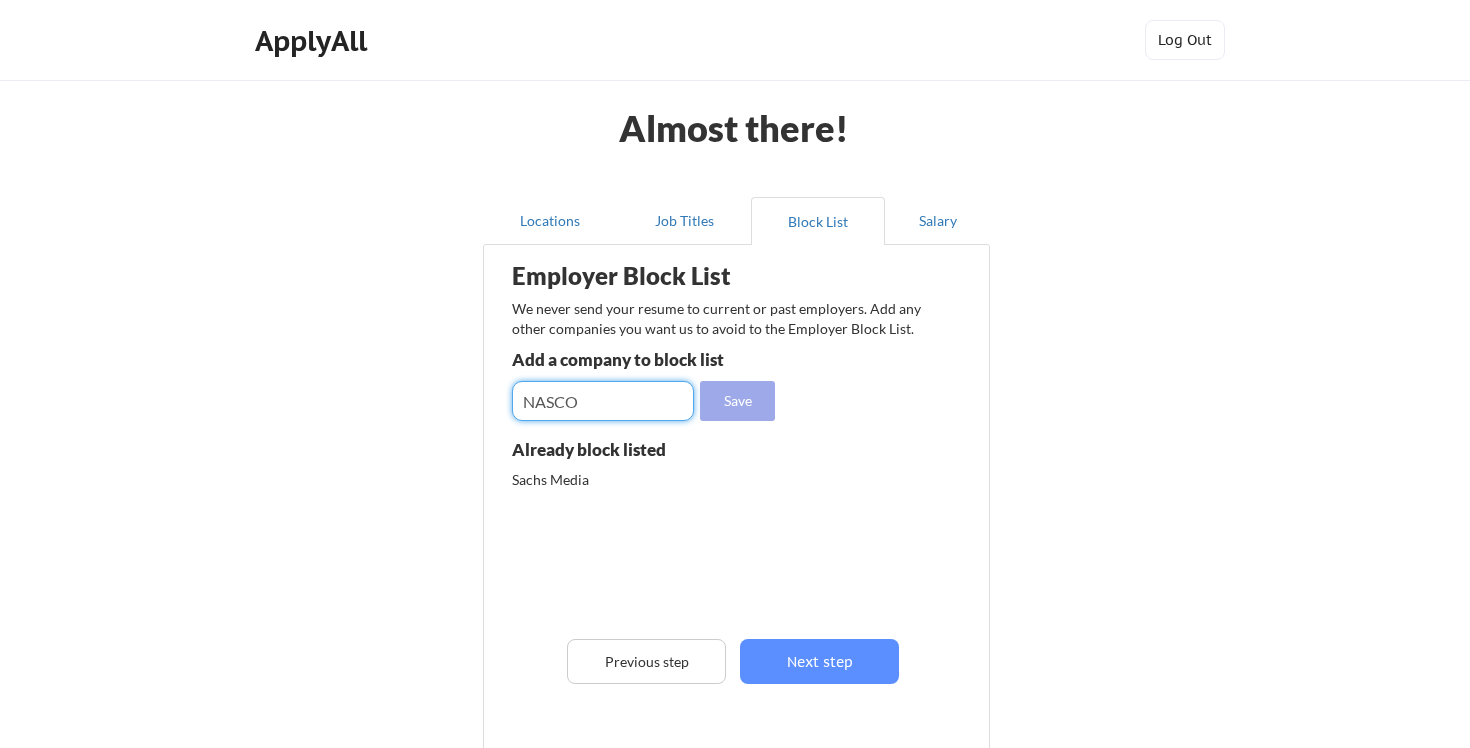 type on "NASCO" 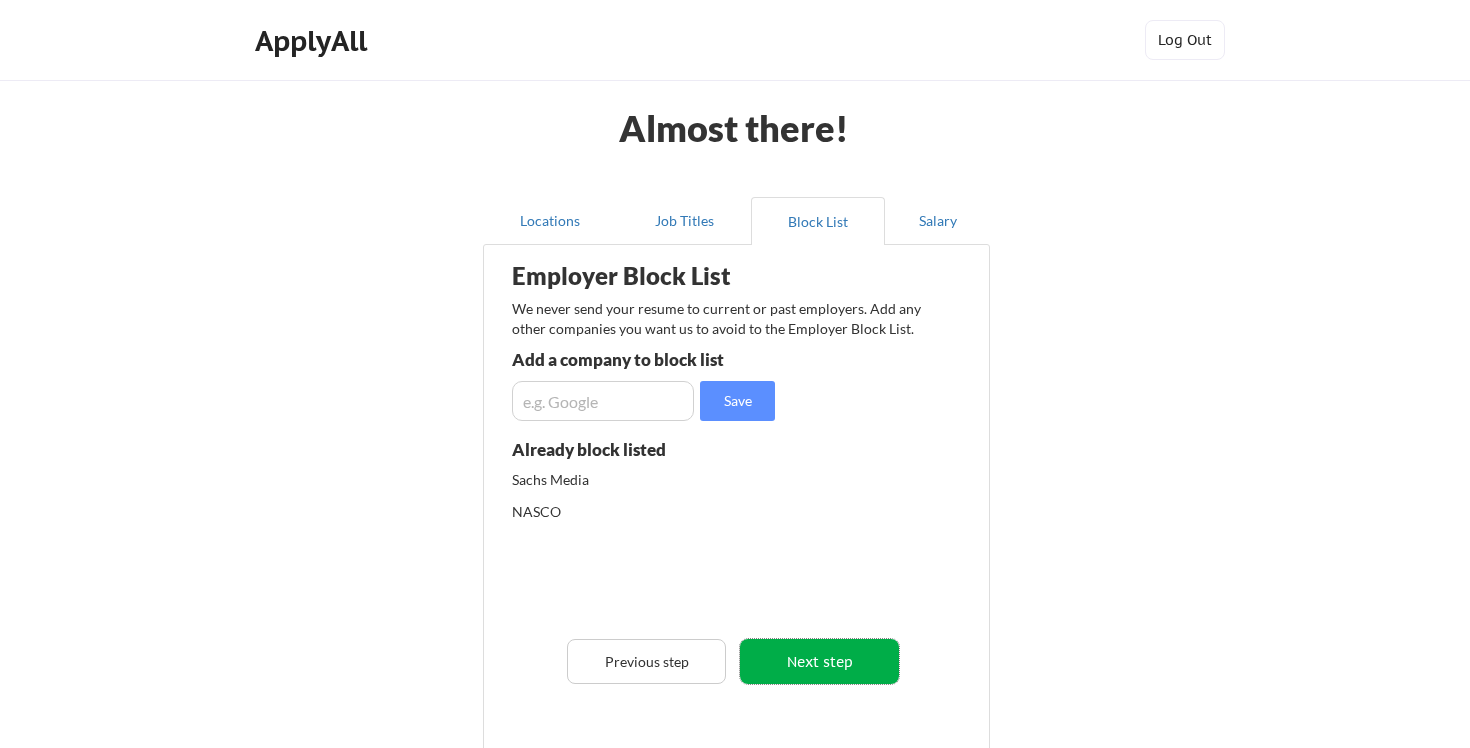 click on "Next step" at bounding box center (819, 661) 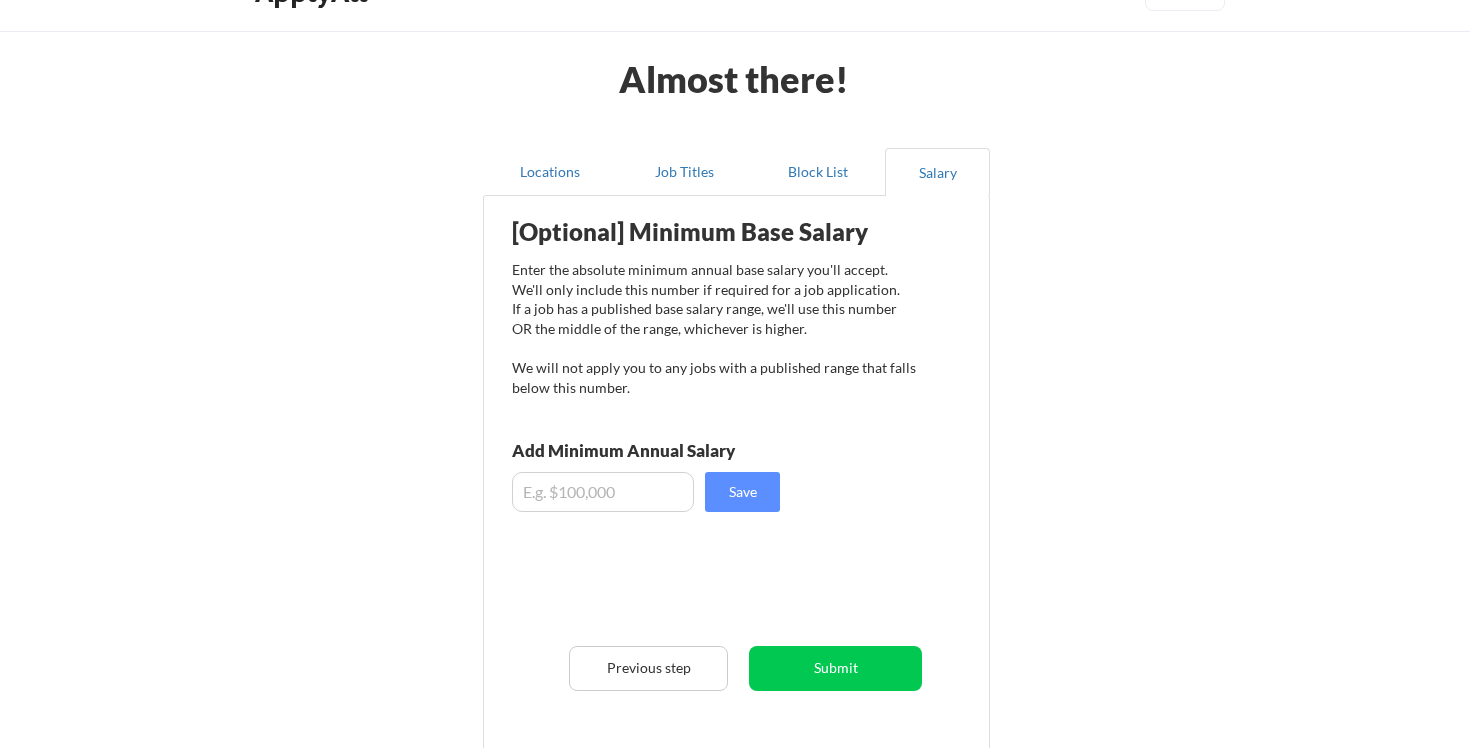 scroll, scrollTop: 50, scrollLeft: 0, axis: vertical 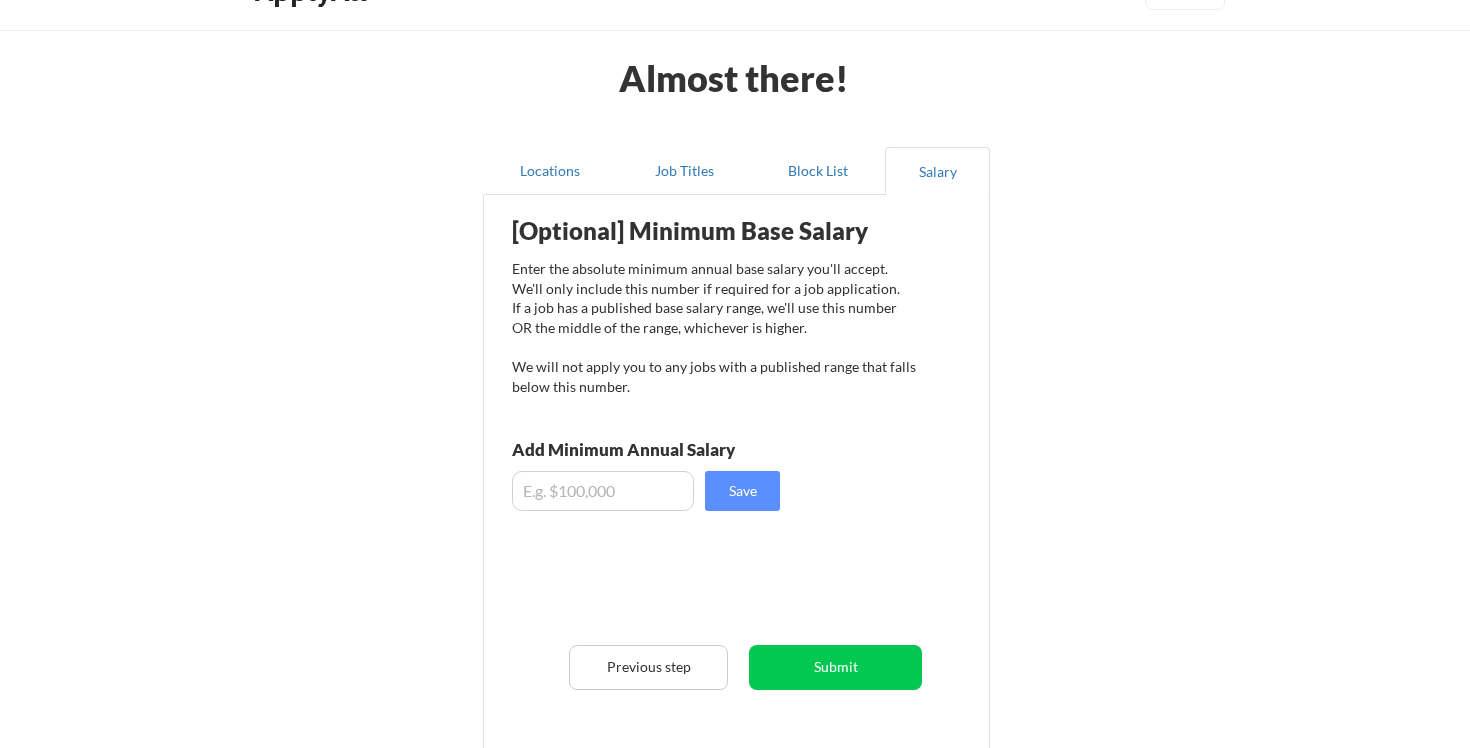 click at bounding box center [603, 491] 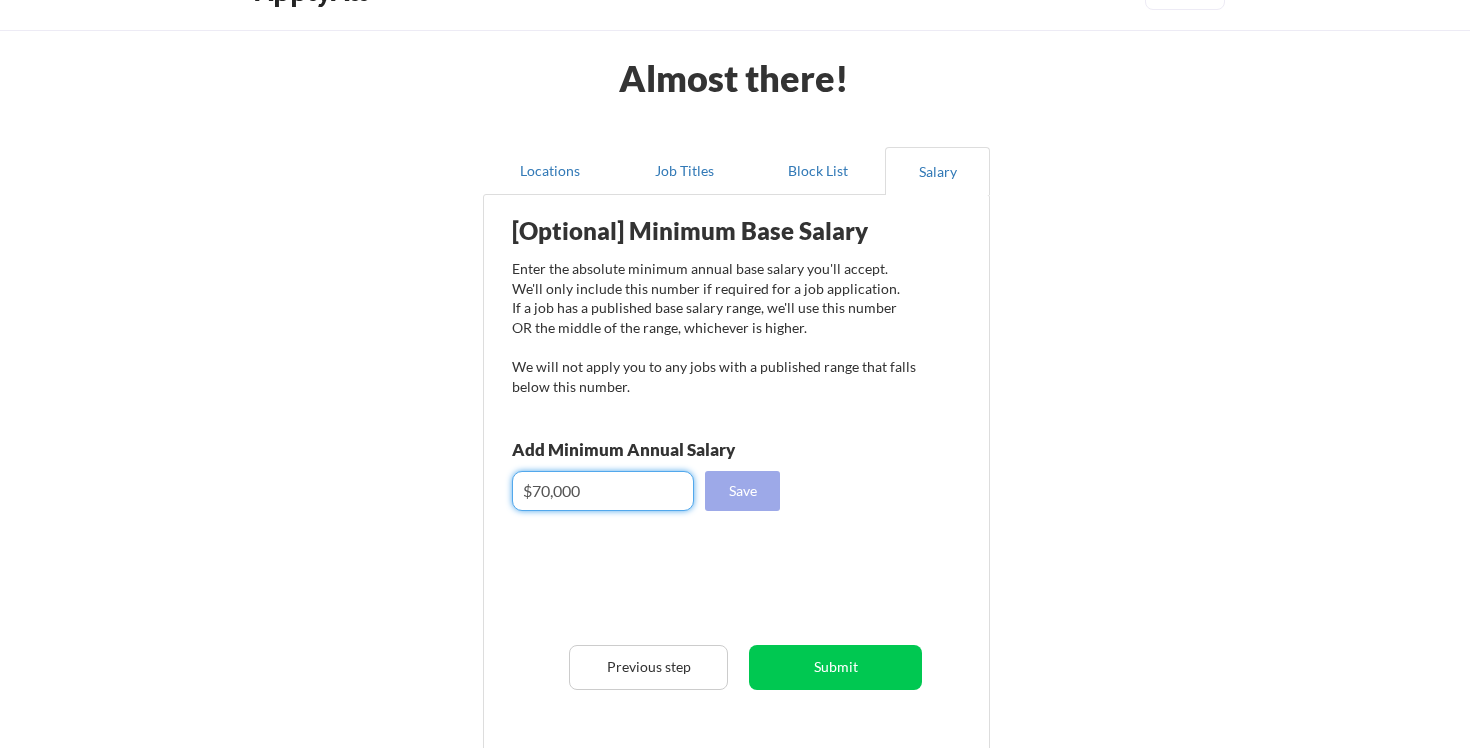 type on "$70,000" 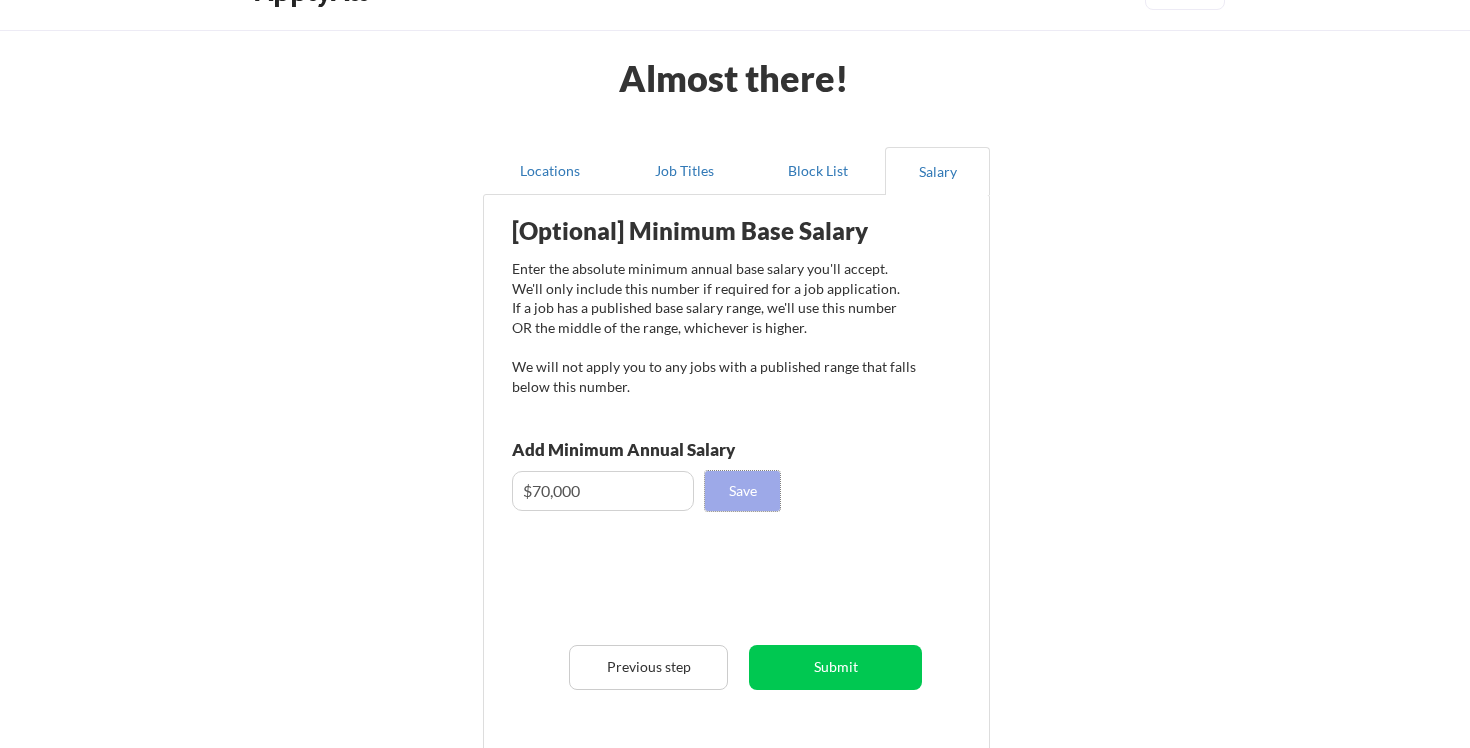 click on "Save" at bounding box center (742, 491) 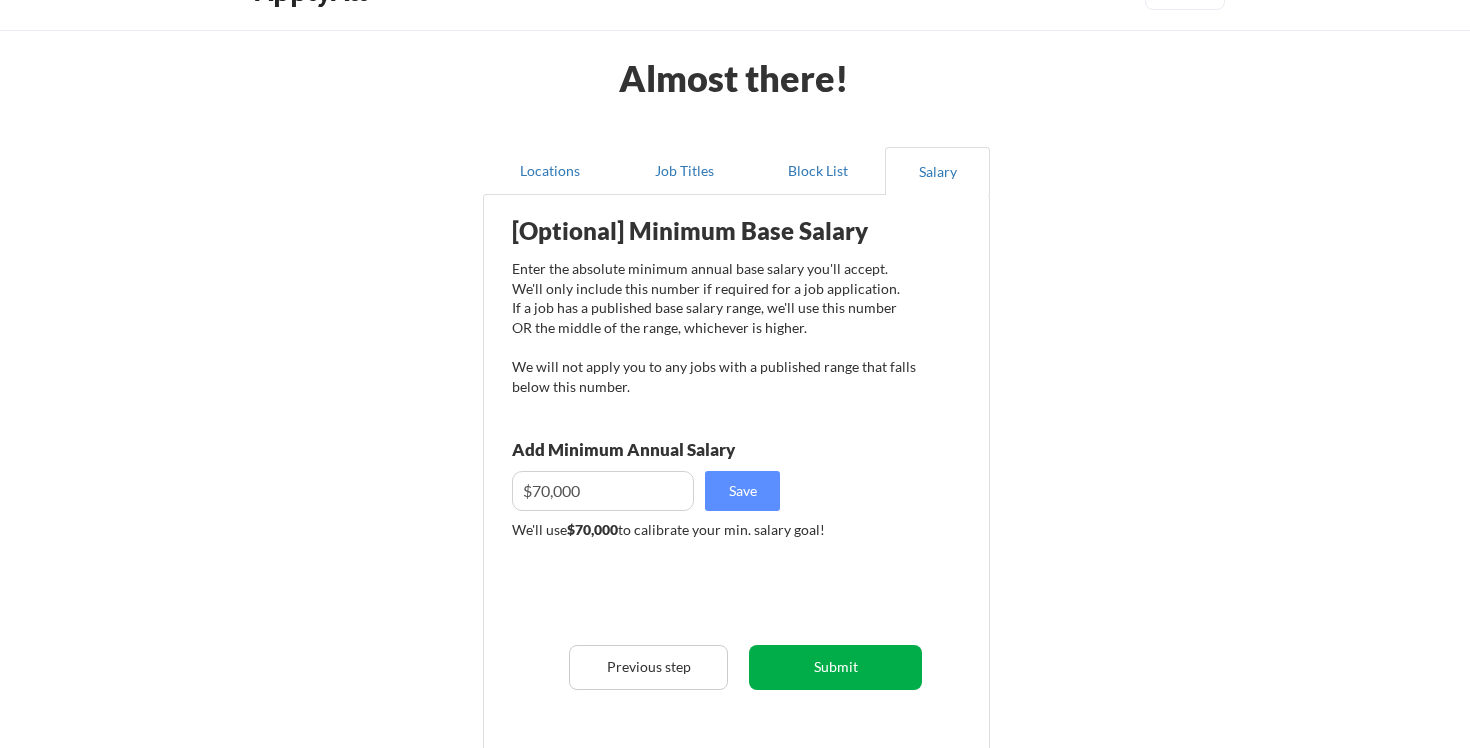 click on "Submit" at bounding box center (835, 667) 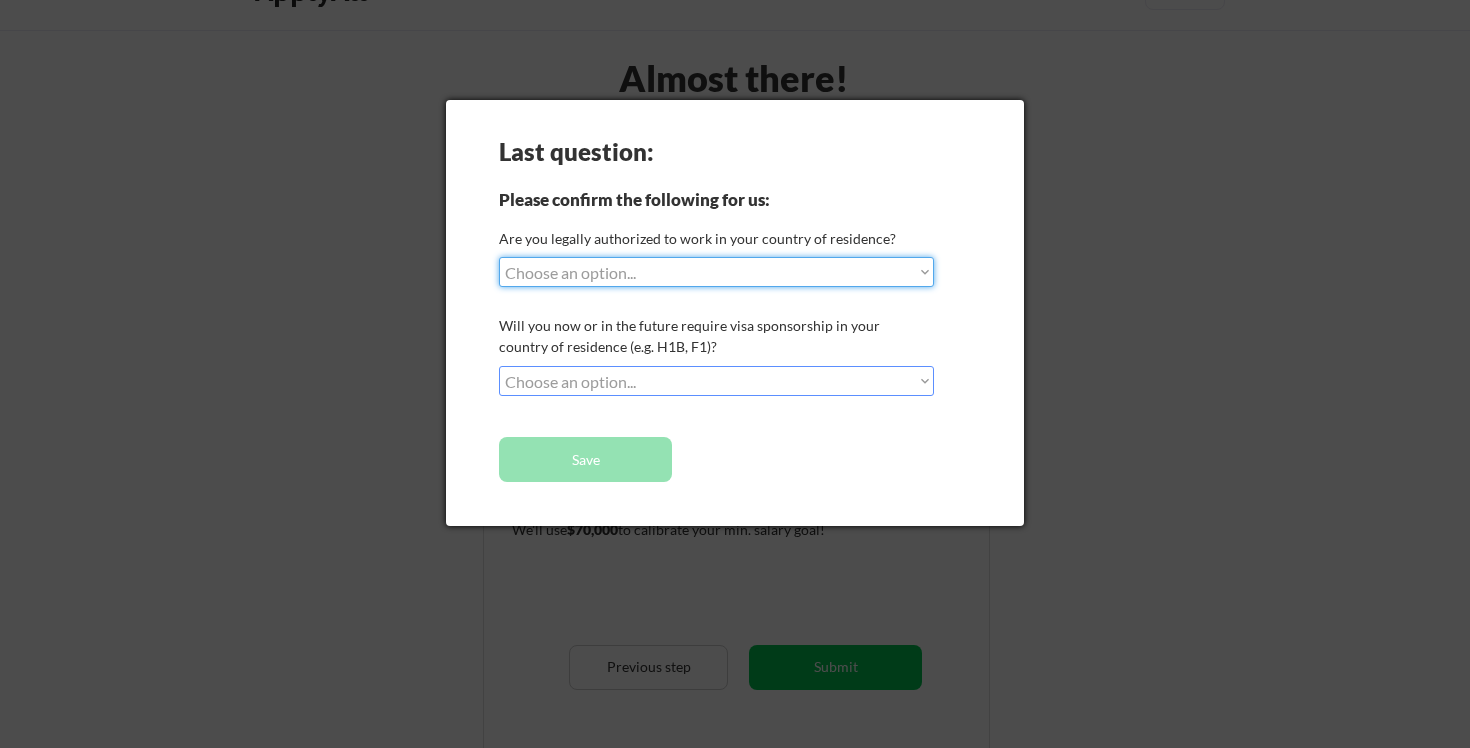 click on "Choose an option... Yes, I am a US Citizen Yes, I am a Canadian Citizen Yes, I am a US Green Card Holder Yes, I am an Other Permanent Resident Yes, I am here on a visa (H1B, OPT, etc.) No, I am not (yet) authorized" at bounding box center [716, 272] 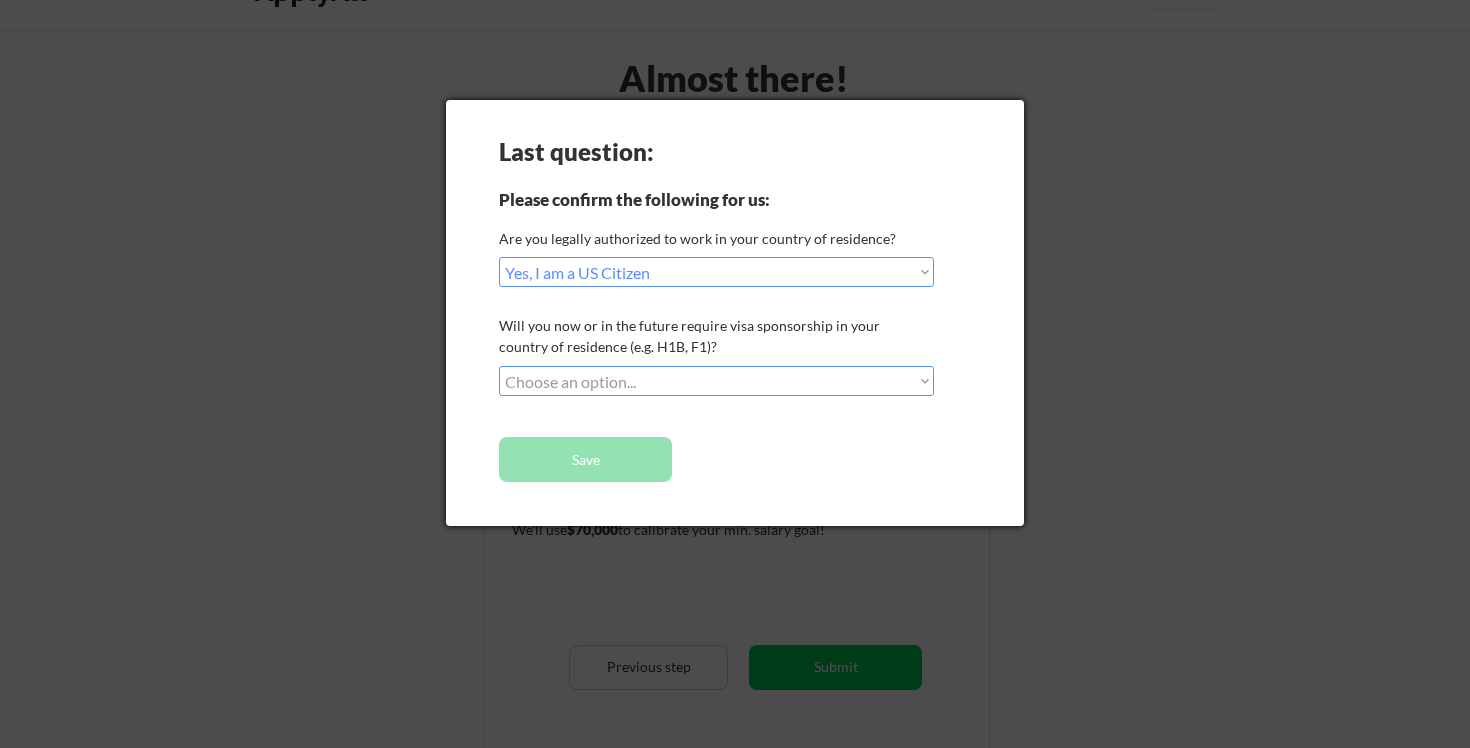 click on "Choose an option... No, I will not need sponsorship Yes, I will need sponsorship" at bounding box center (716, 381) 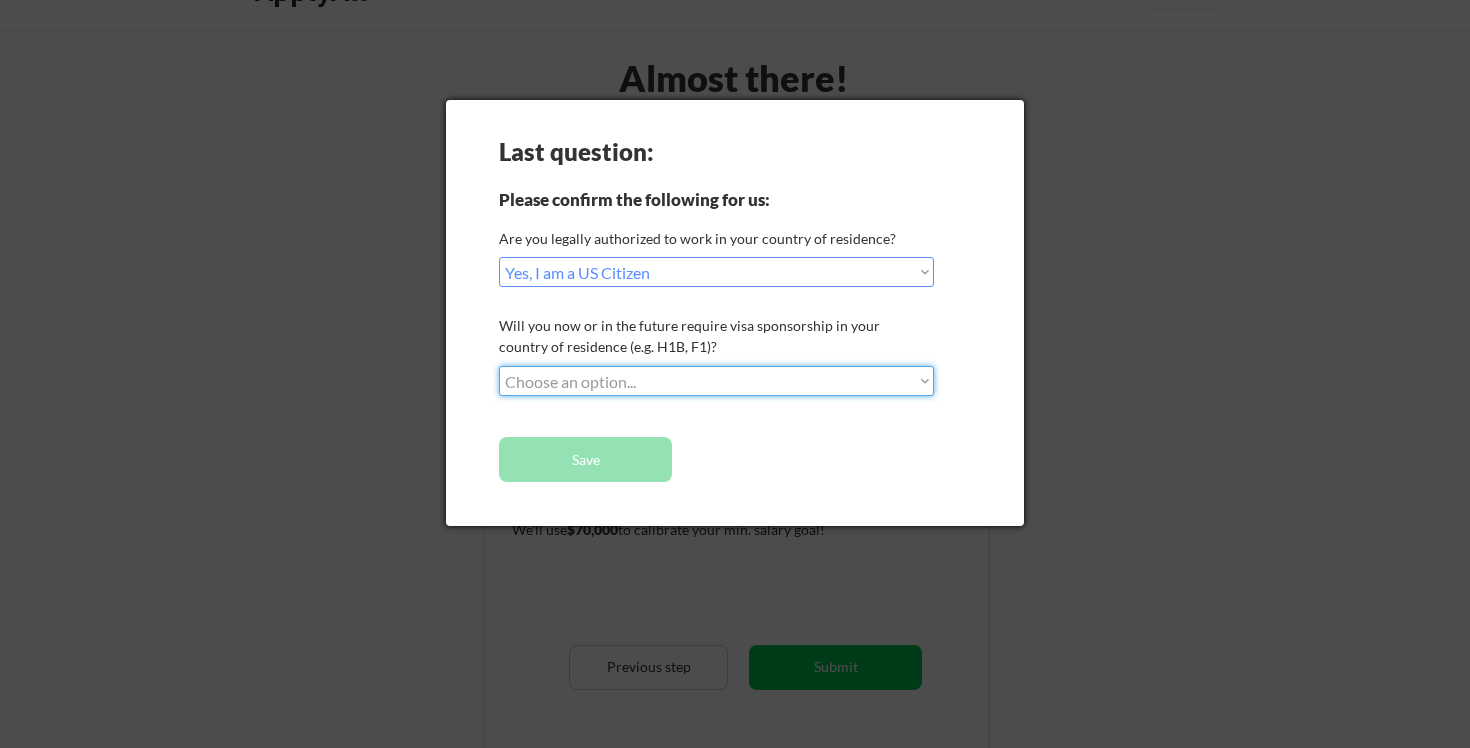 select on ""no__i_will_not_need_sponsorship"" 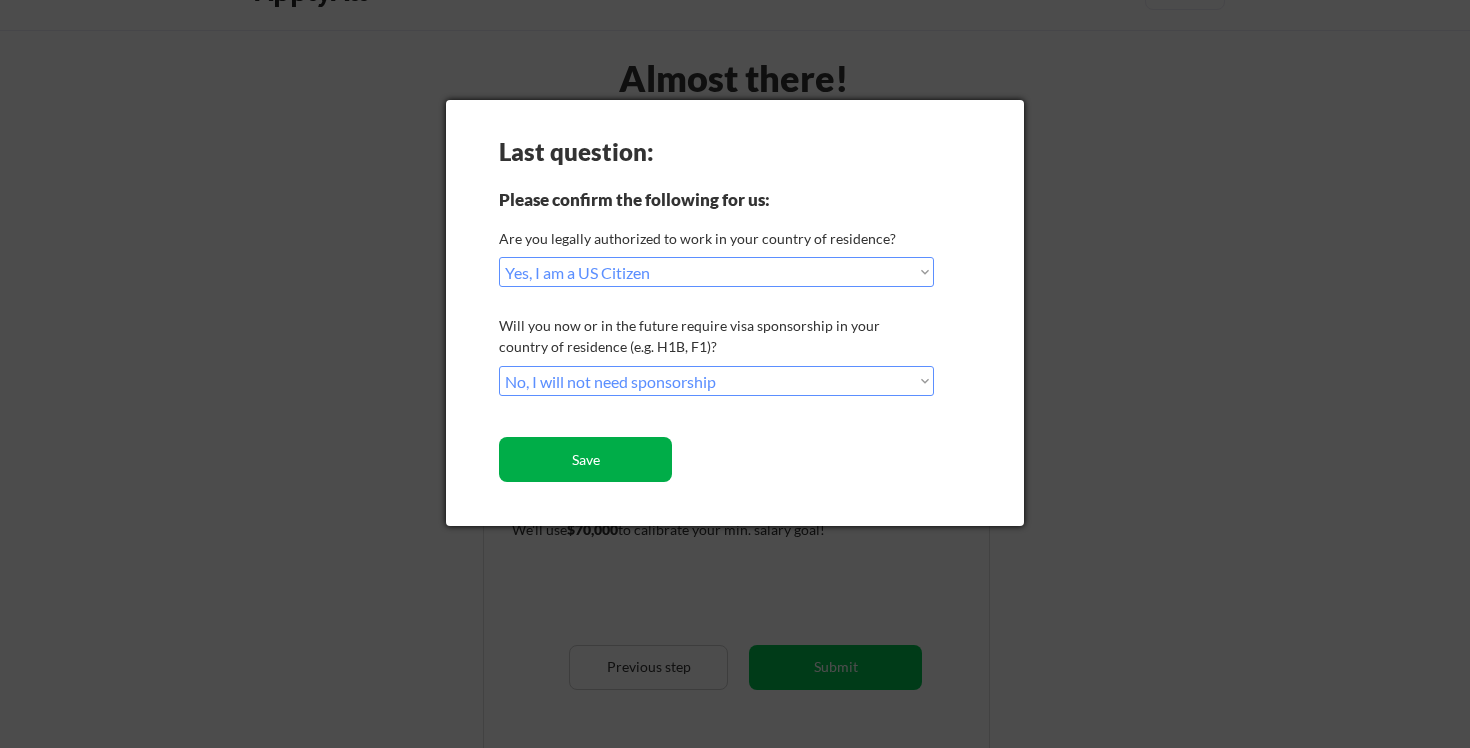 click on "Save" at bounding box center [585, 459] 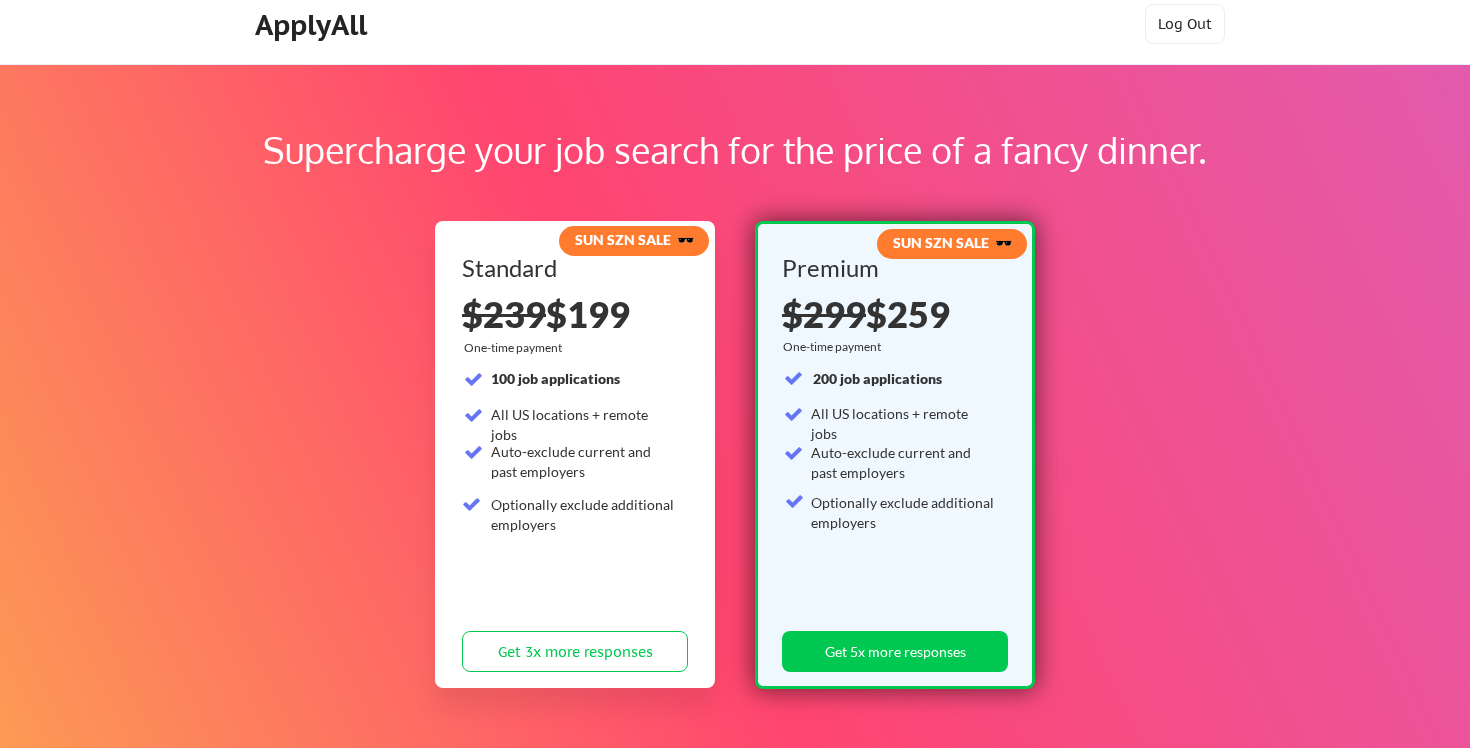 scroll, scrollTop: 0, scrollLeft: 0, axis: both 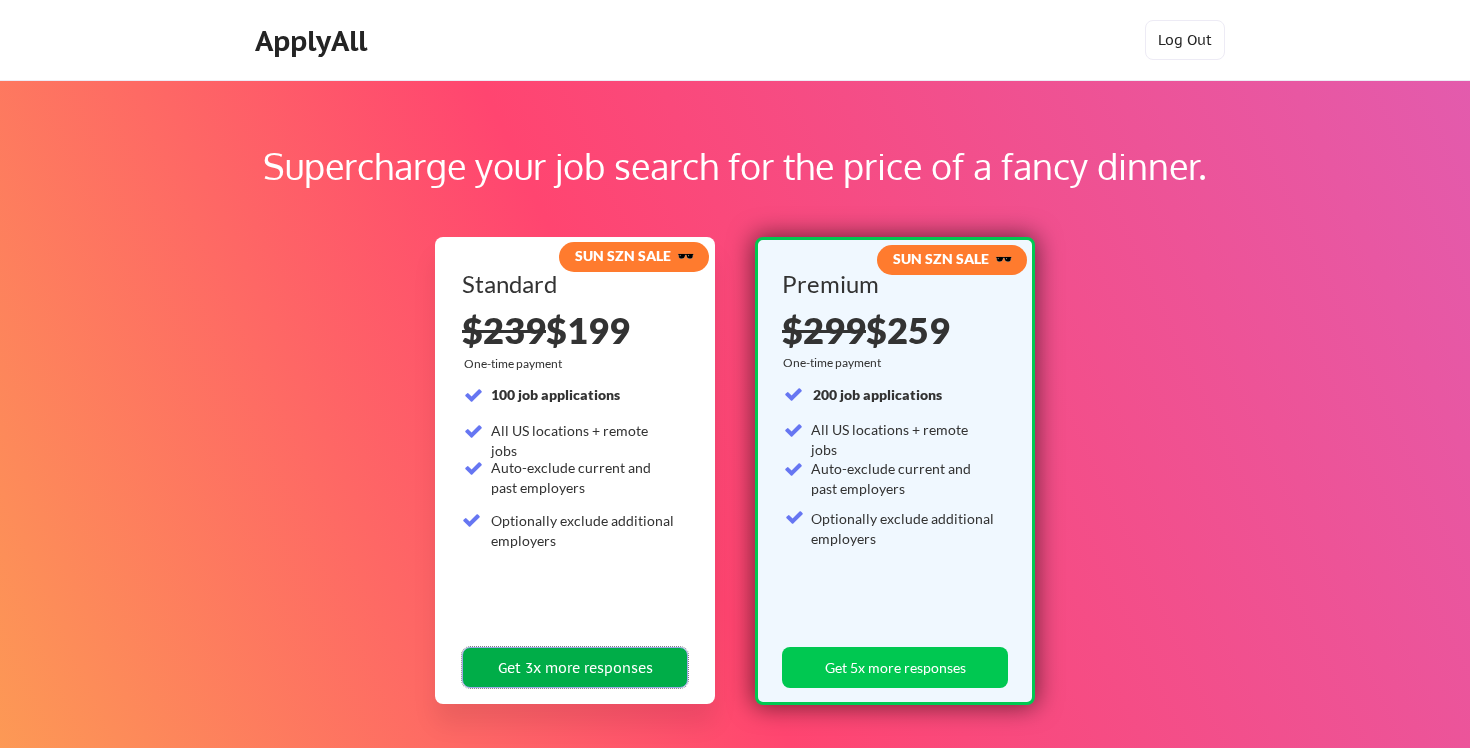 click on "Get 3x more responses" at bounding box center [575, 667] 